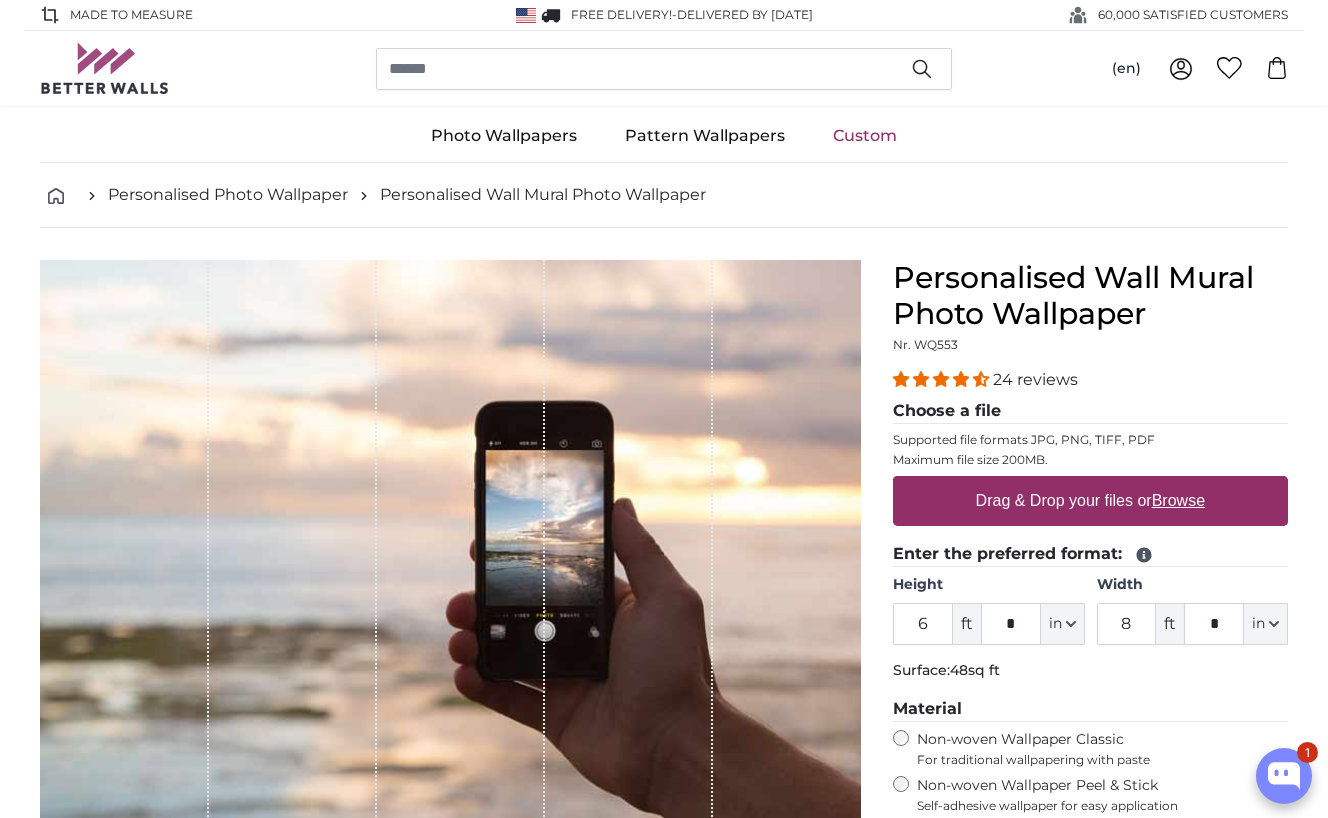 scroll, scrollTop: 0, scrollLeft: 0, axis: both 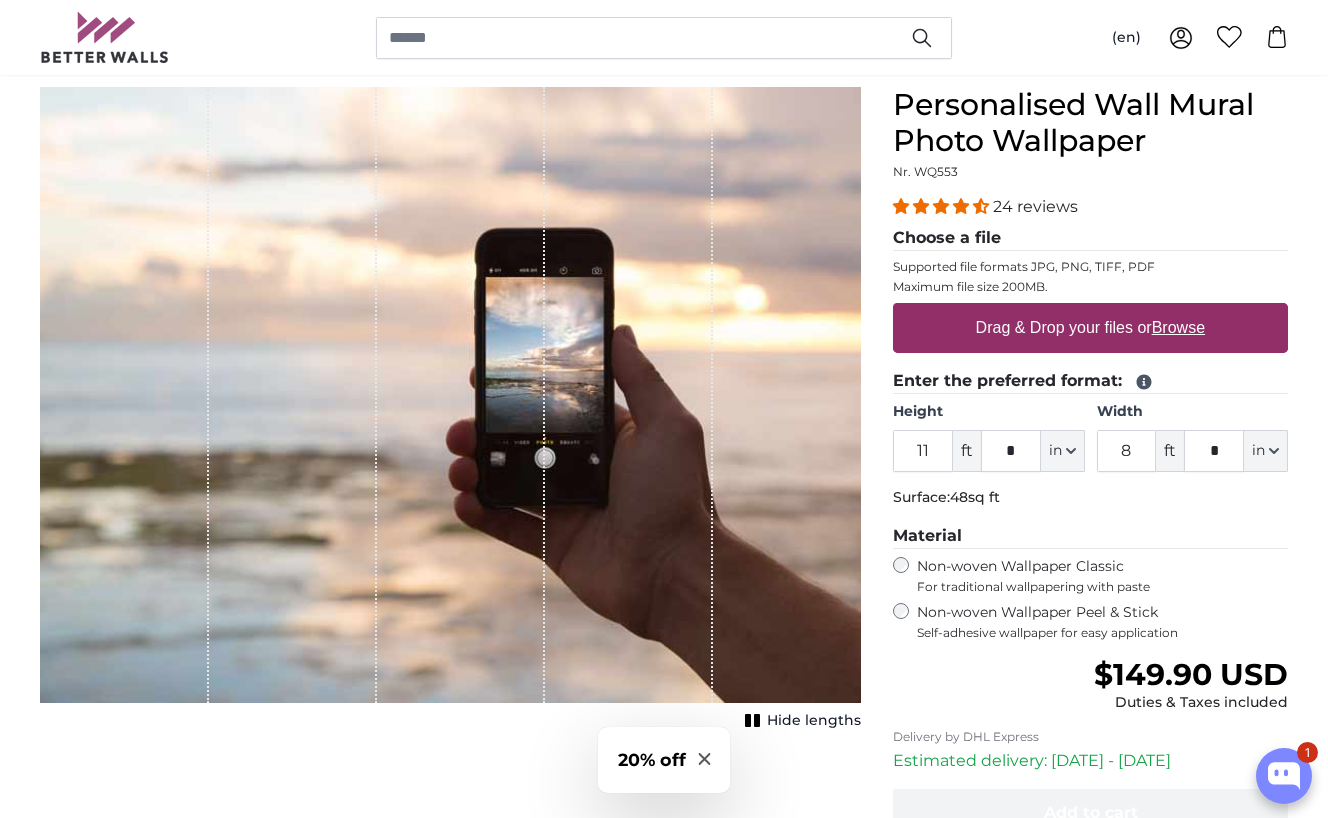 type on "11" 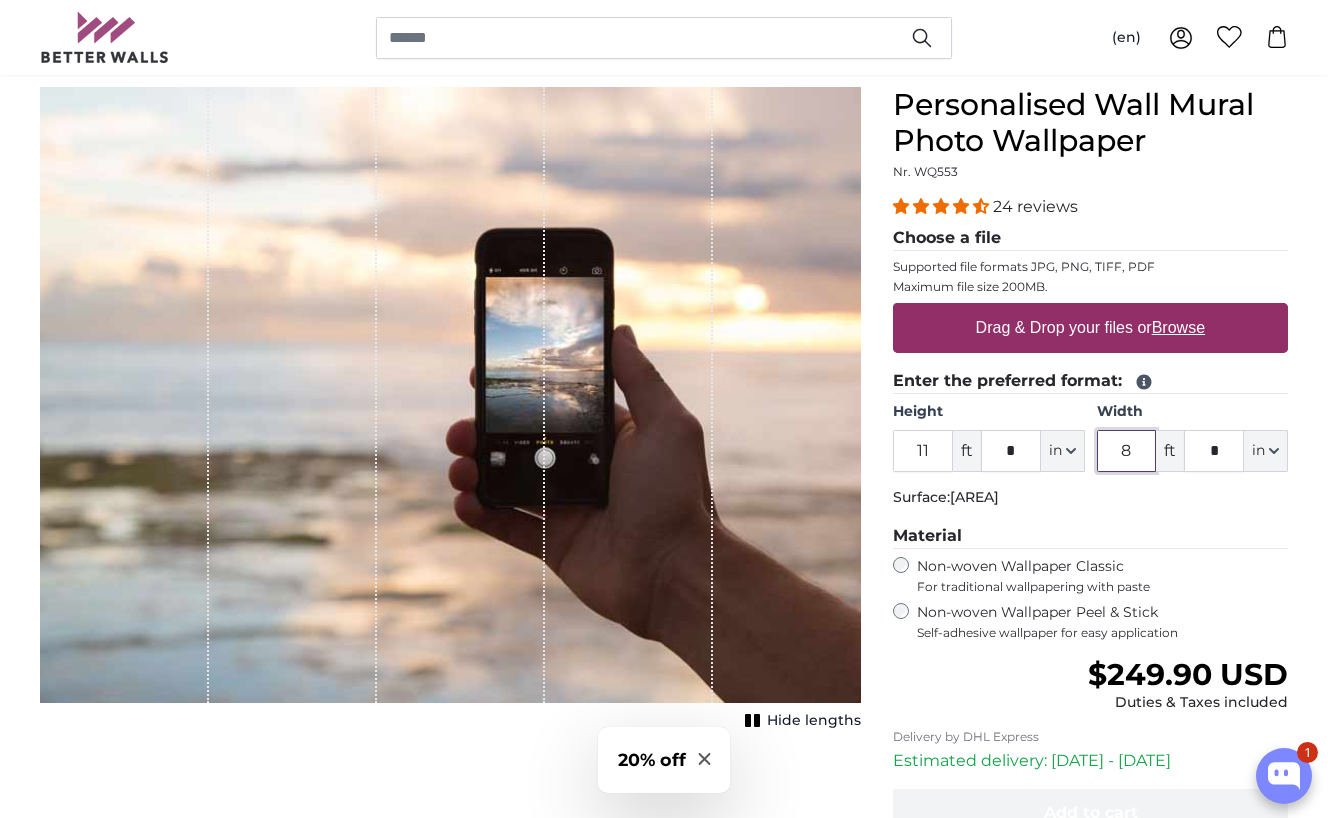 drag, startPoint x: 1144, startPoint y: 450, endPoint x: 1054, endPoint y: 450, distance: 90 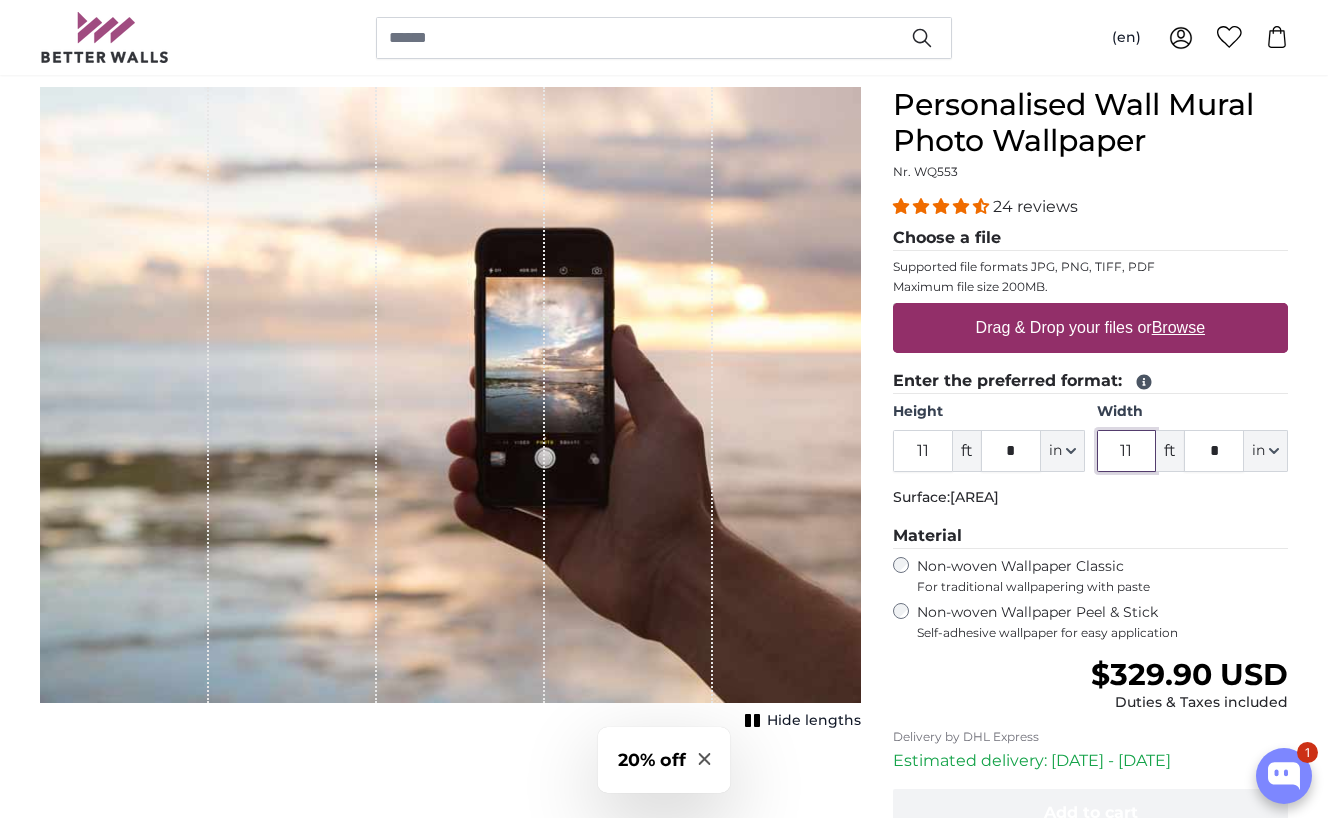 type on "11" 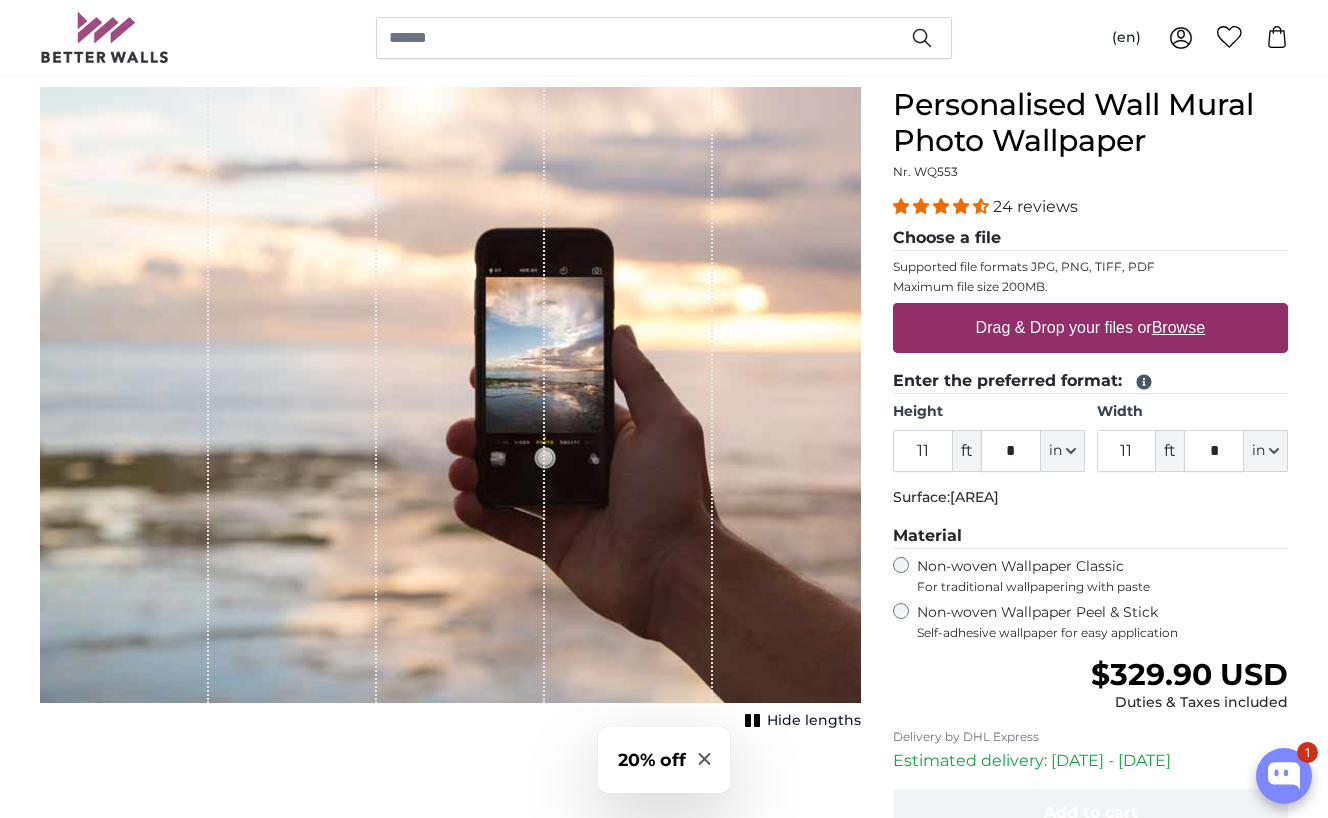 click on "Material
Non-woven Wallpaper Classic
For traditional wallpapering with paste
Non-woven Wallpaper Peel & Stick
Self-adhesive wallpaper for easy application" at bounding box center [1090, 582] 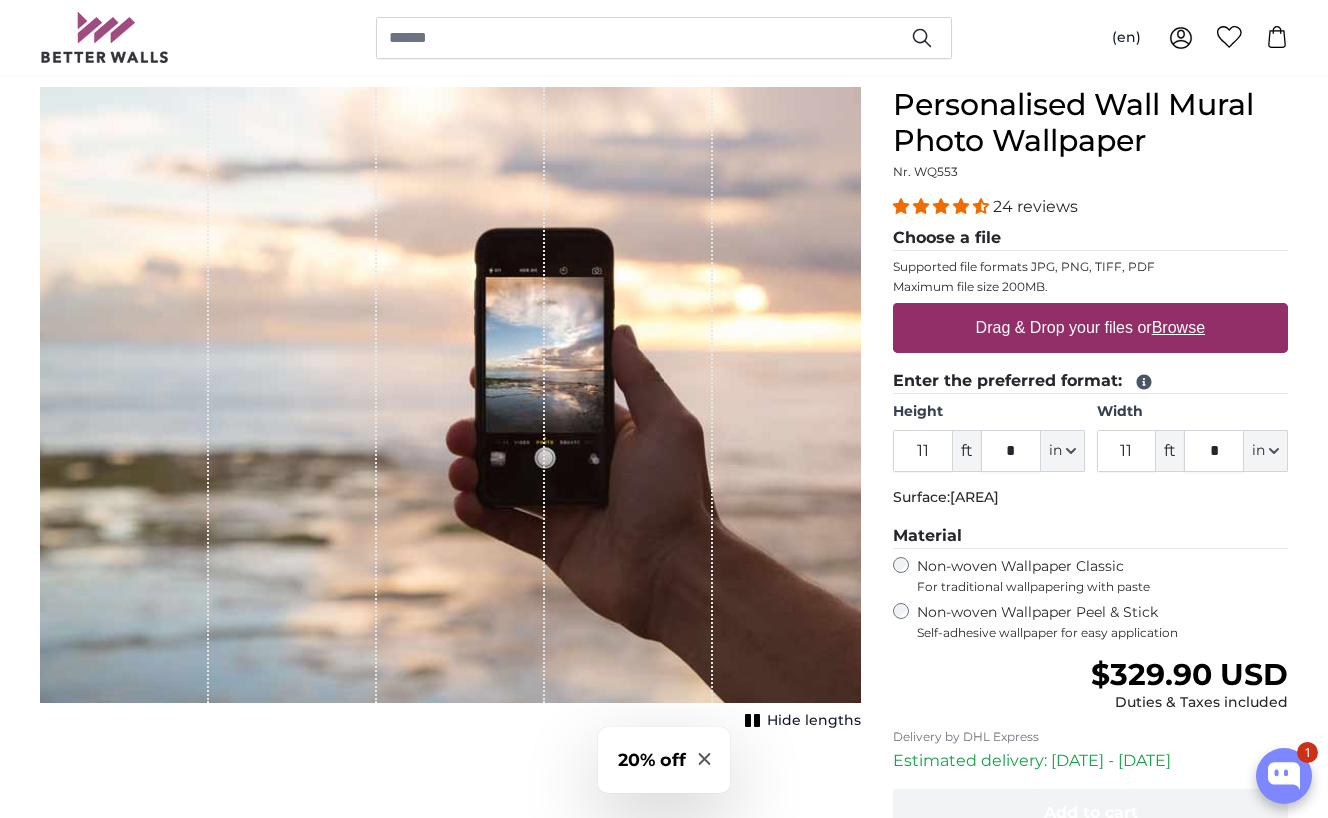 click on "Drag & Drop your files or  Browse" at bounding box center [1090, 328] 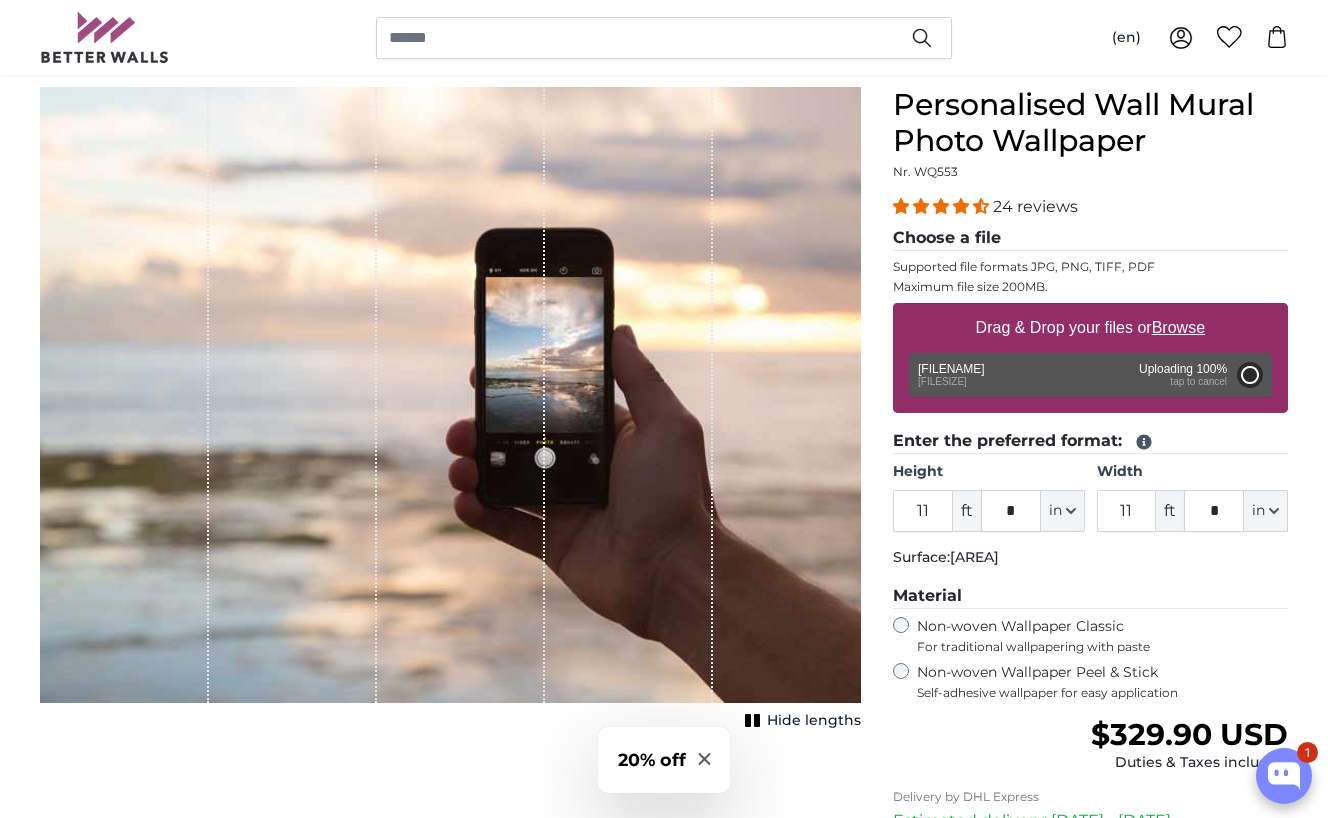 type on "6" 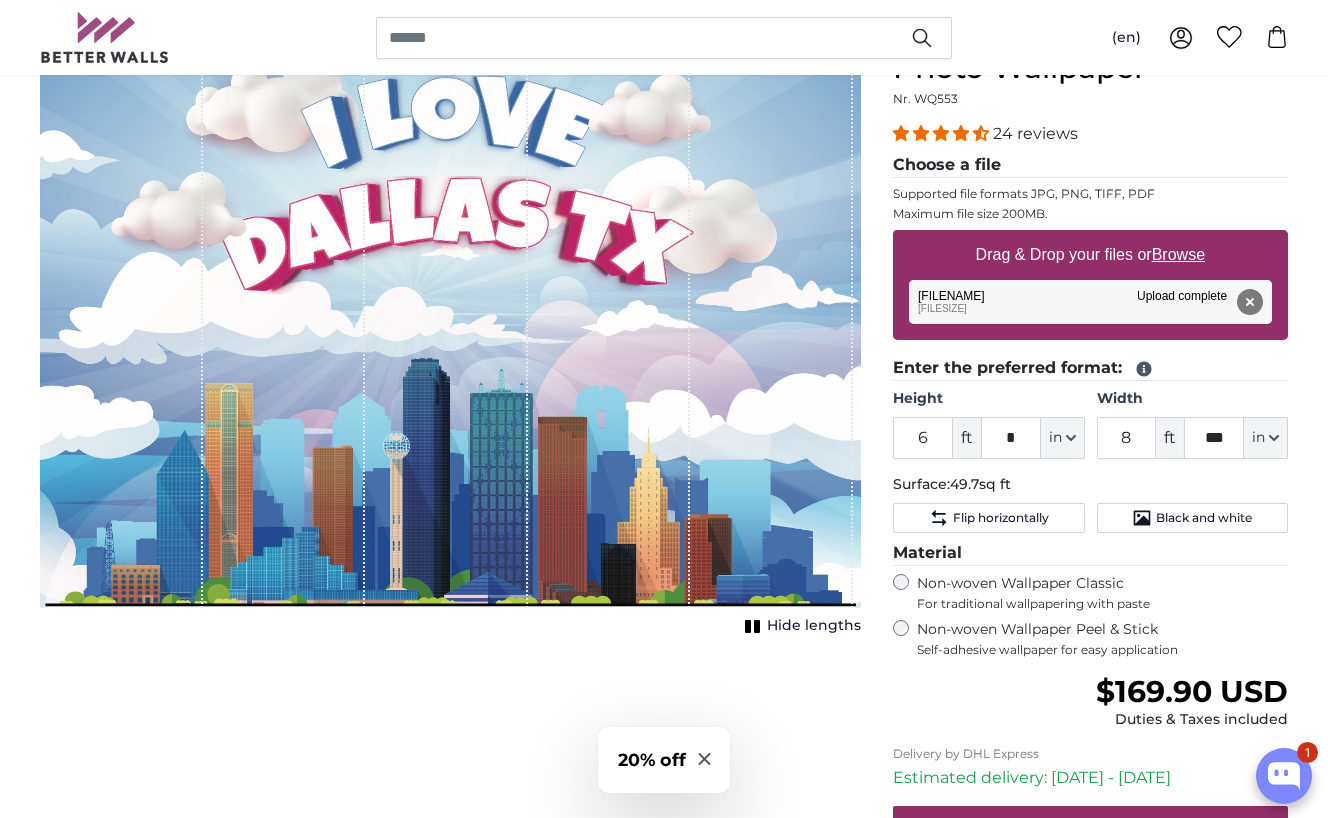scroll, scrollTop: 253, scrollLeft: 0, axis: vertical 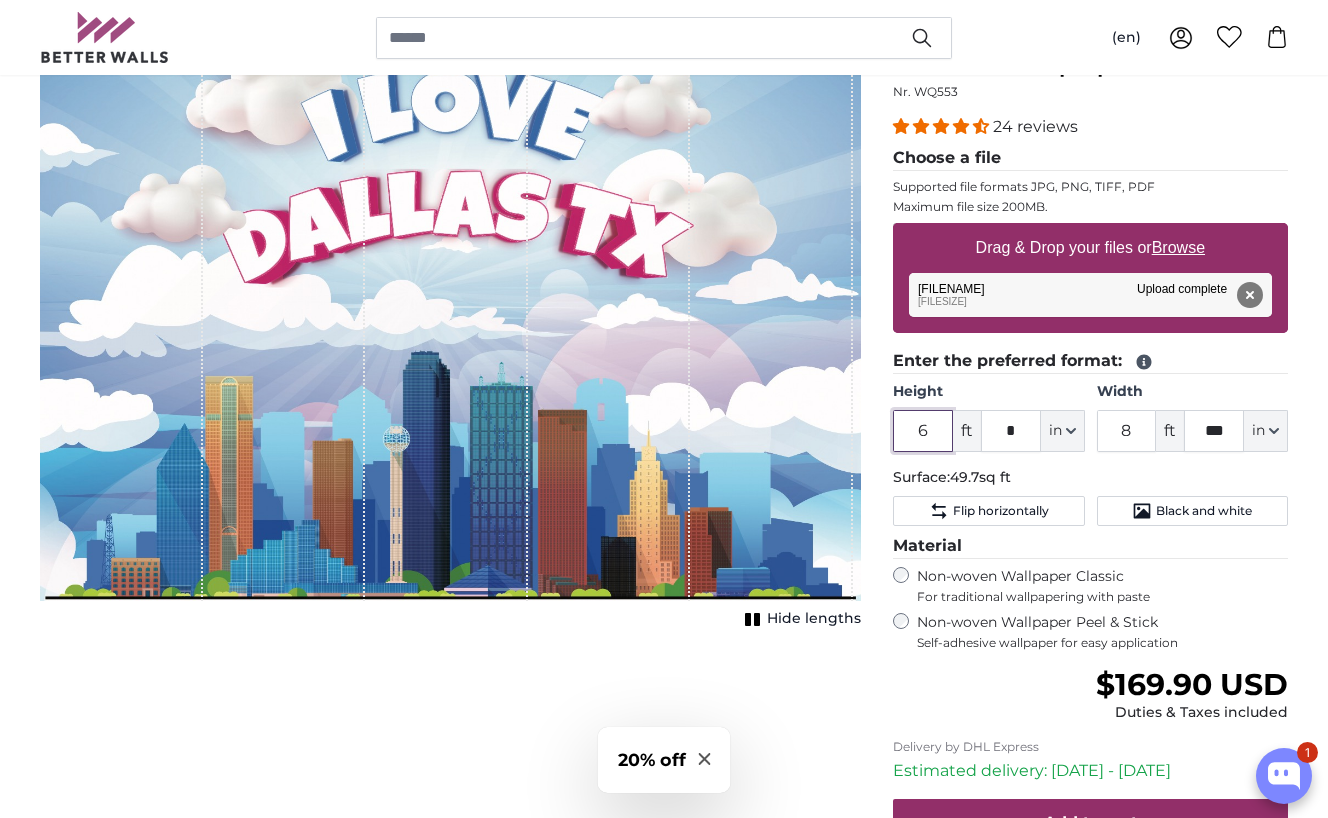 drag, startPoint x: 934, startPoint y: 432, endPoint x: 879, endPoint y: 432, distance: 55 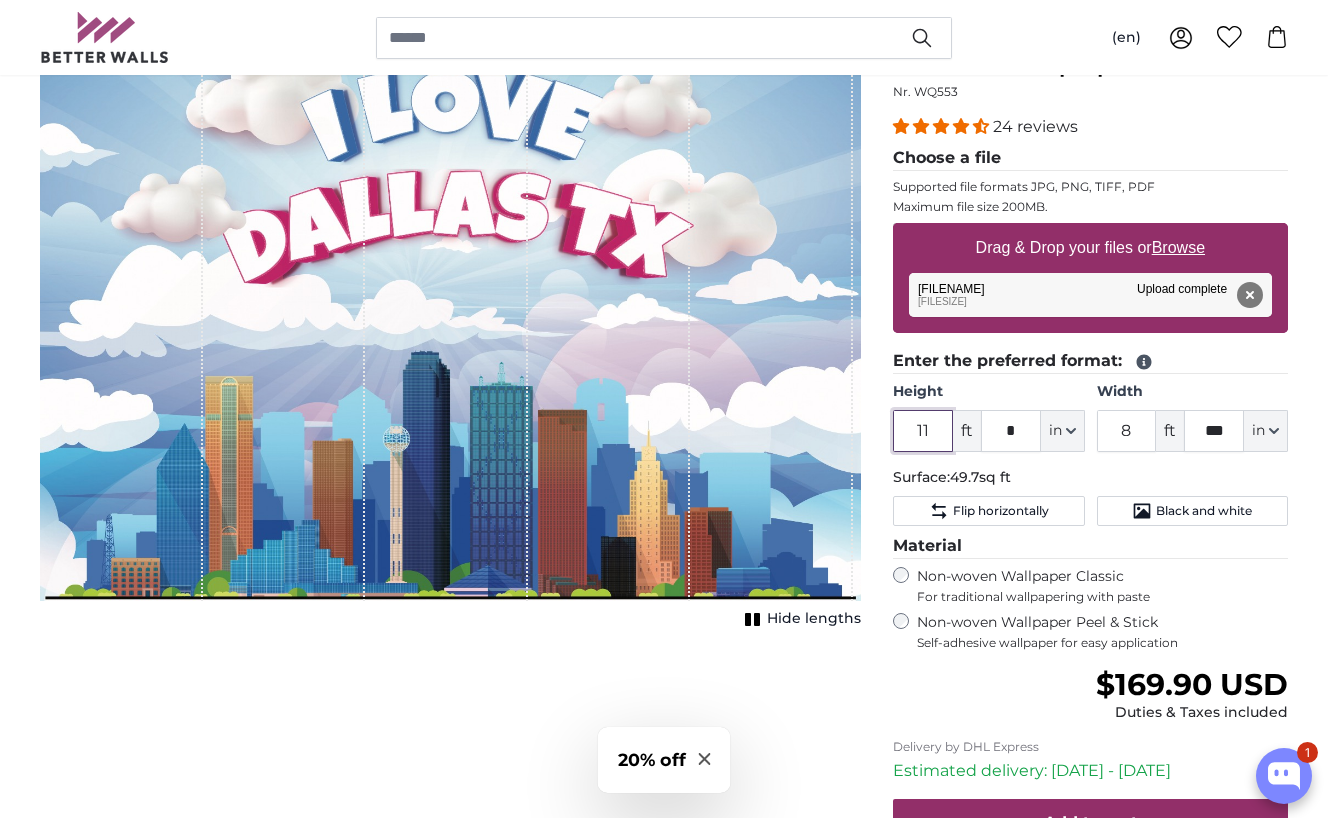 type on "11" 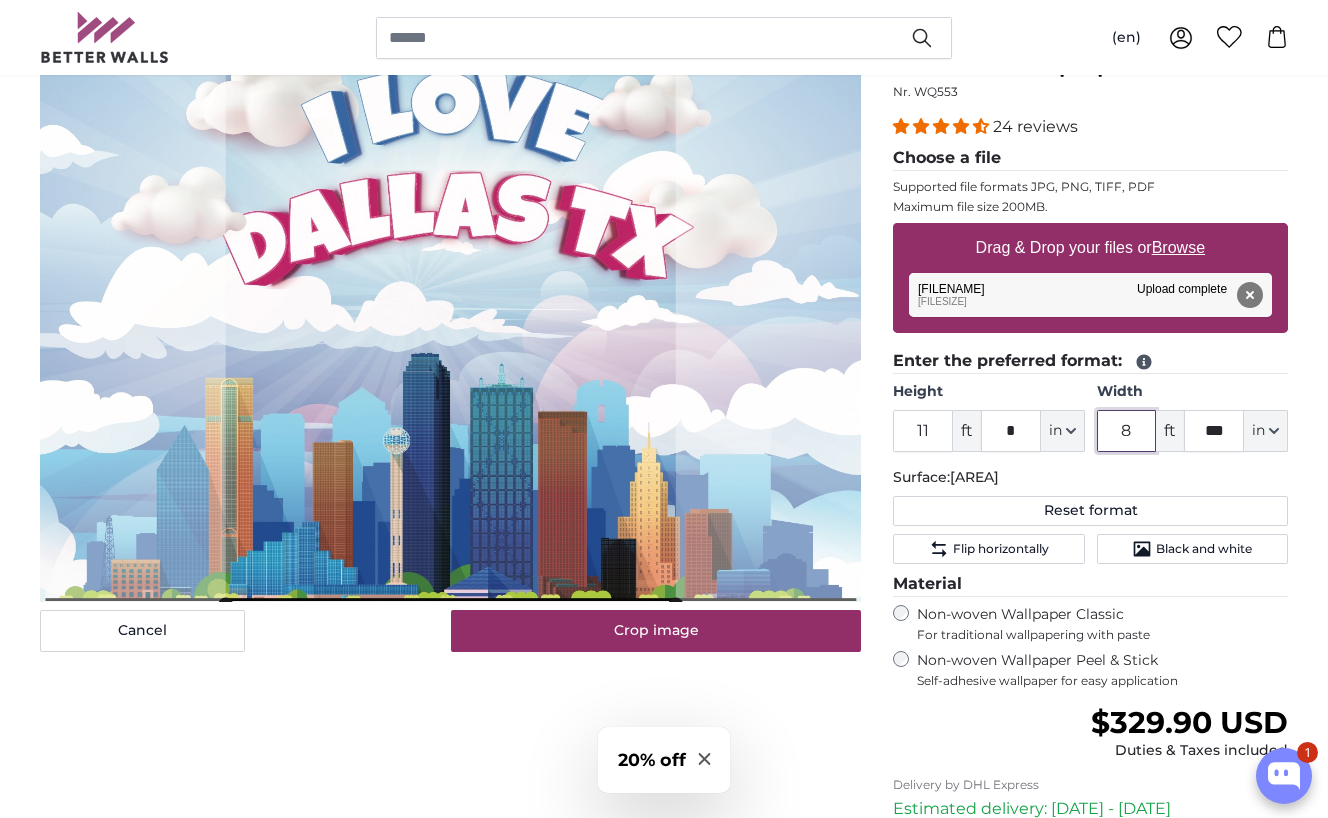 drag, startPoint x: 1141, startPoint y: 425, endPoint x: 1097, endPoint y: 425, distance: 44 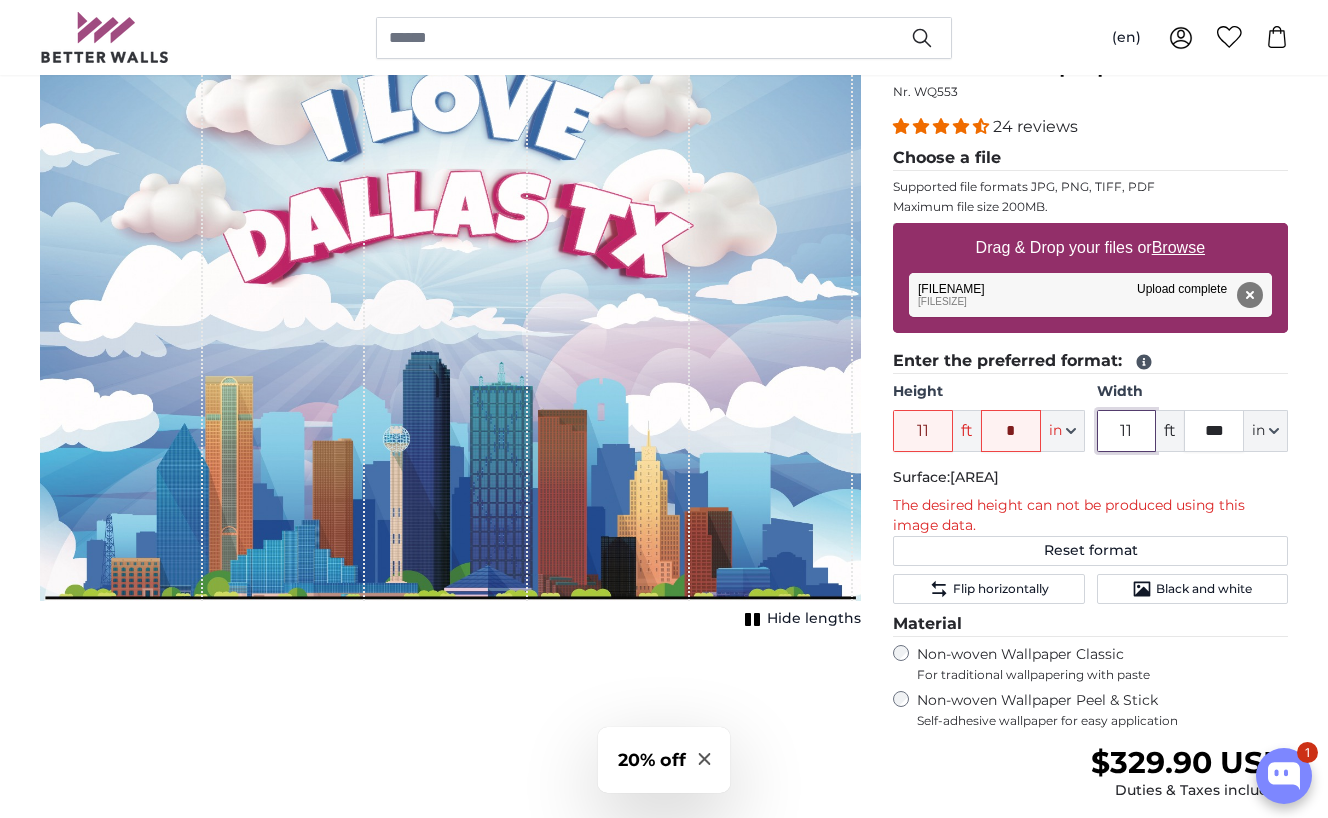 scroll, scrollTop: 235, scrollLeft: 0, axis: vertical 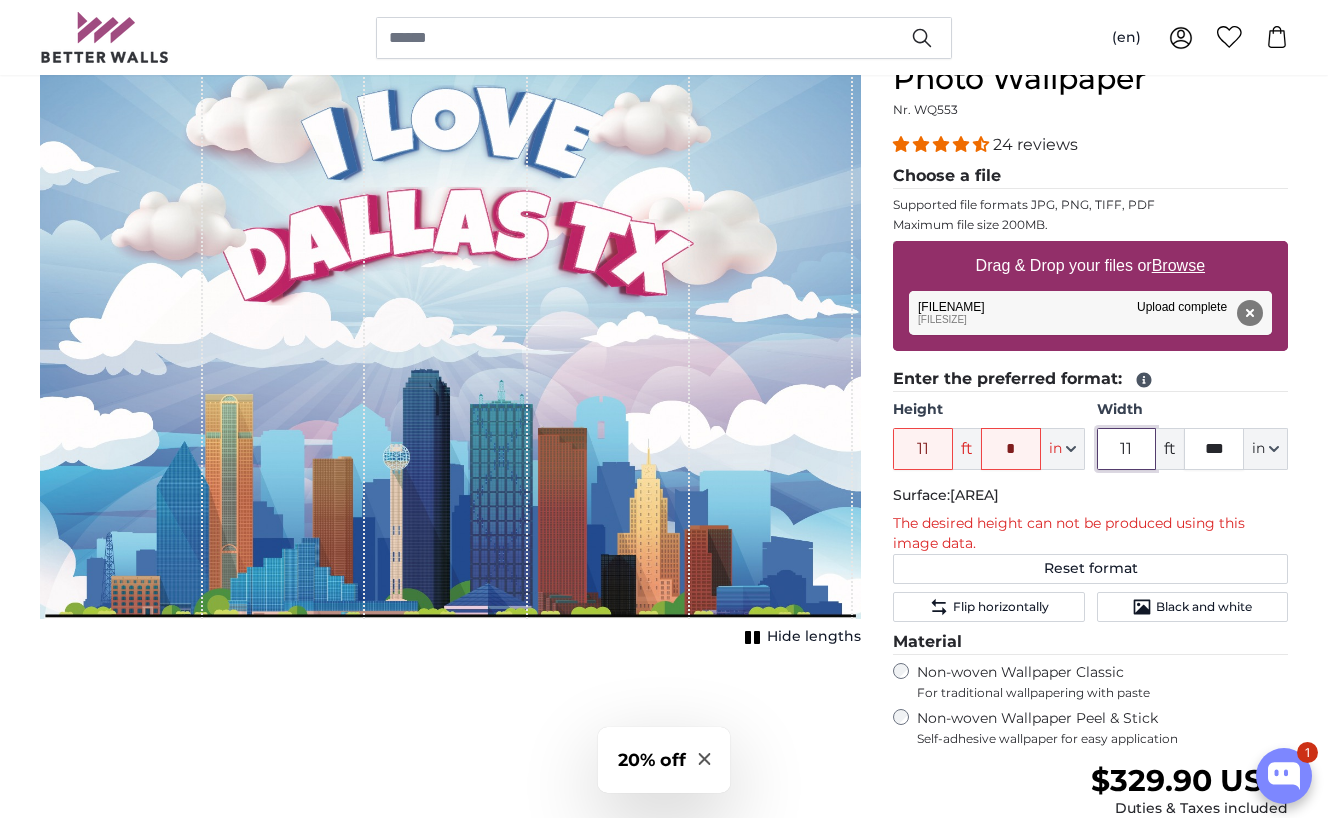 type on "11" 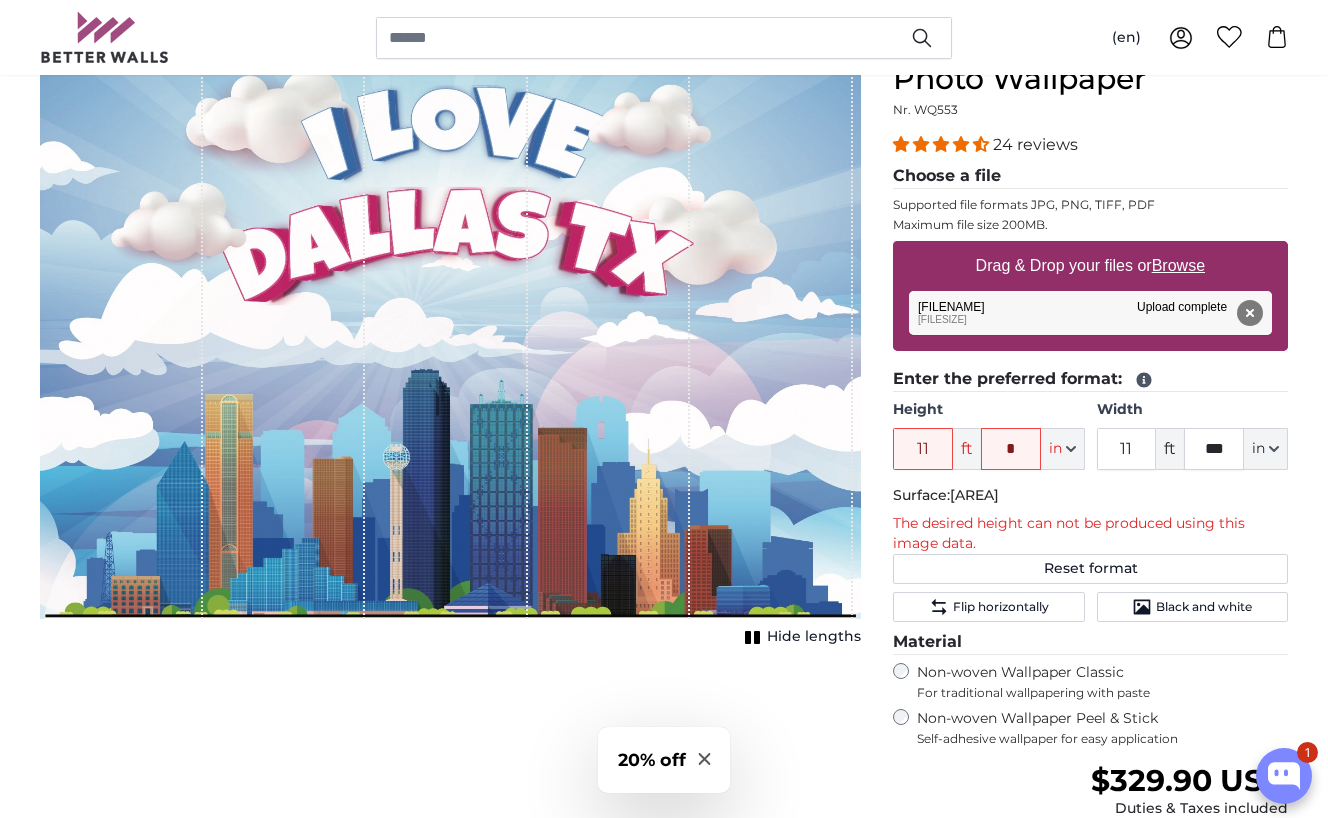 click on "Personalised Wall Mural Photo Wallpaper
Nr. WQ553
24 reviews
Choose a file
Supported file formats JPG, PNG, TIFF, PDF
Maximum file size 200MB.
Drag & Drop your files or  Browse [FILENAME] Remove Retry Remove Upload Cancel Retry Remove [FILENAME] edit 16.4 MB Upload complete tap to undo [FILENAME] Upload complete
11" at bounding box center [1090, 557] 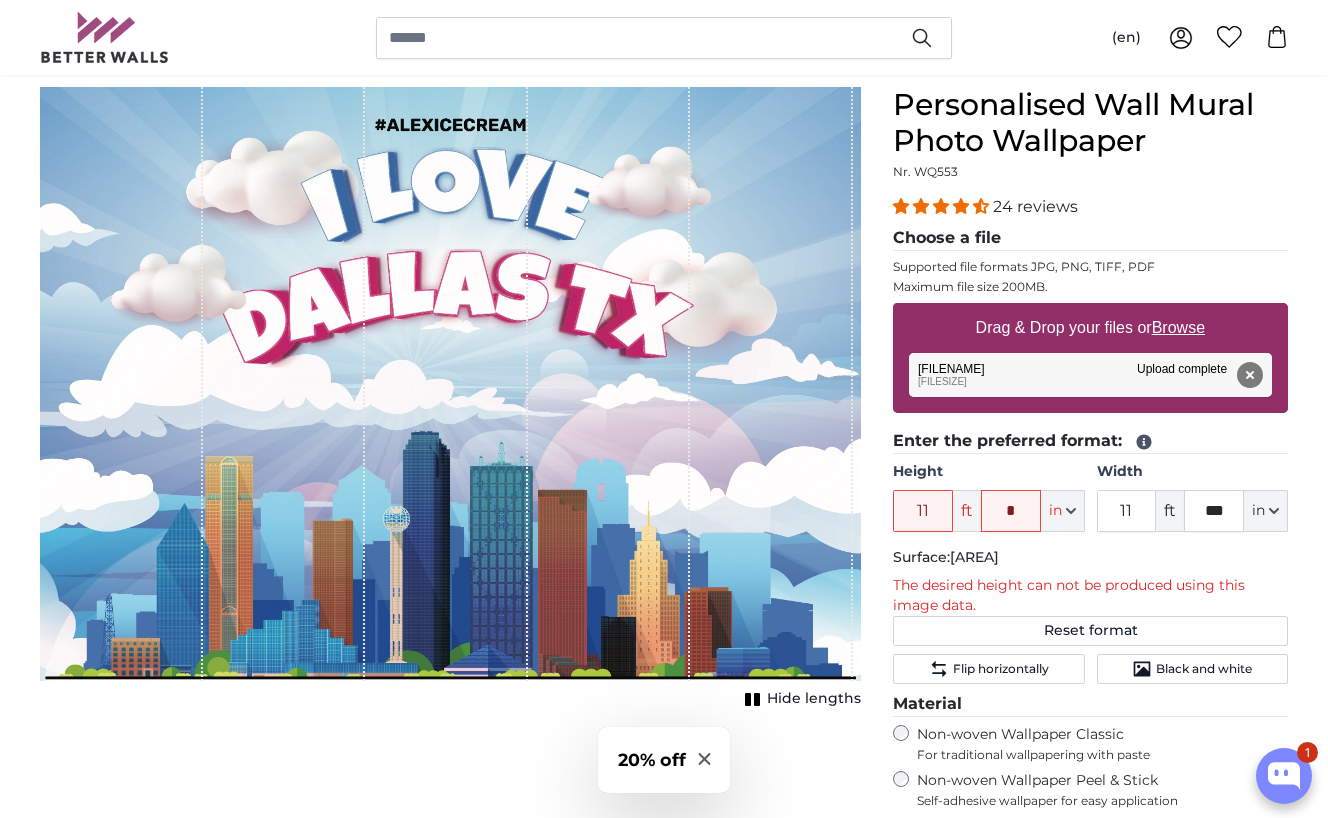 scroll, scrollTop: 177, scrollLeft: 0, axis: vertical 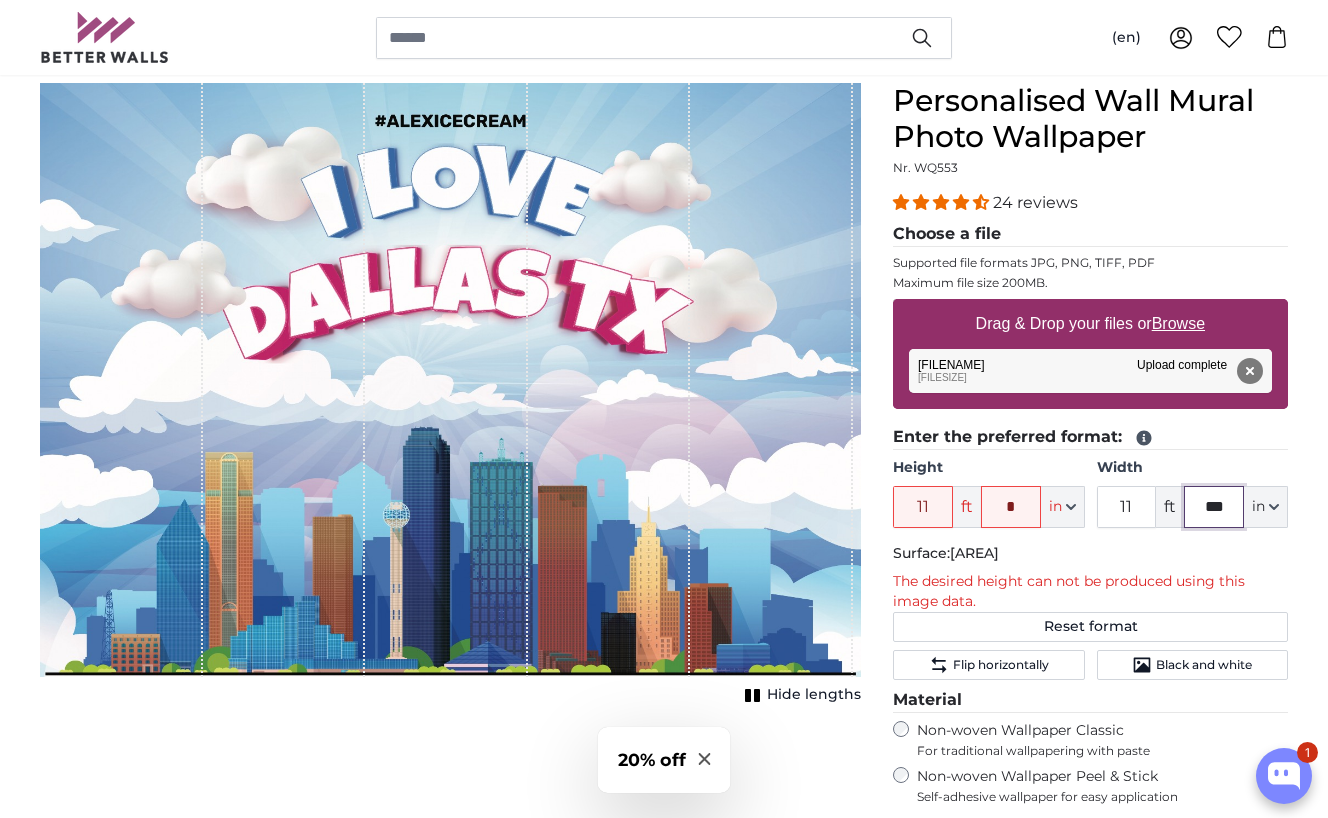 drag, startPoint x: 1228, startPoint y: 507, endPoint x: 1172, endPoint y: 506, distance: 56.008926 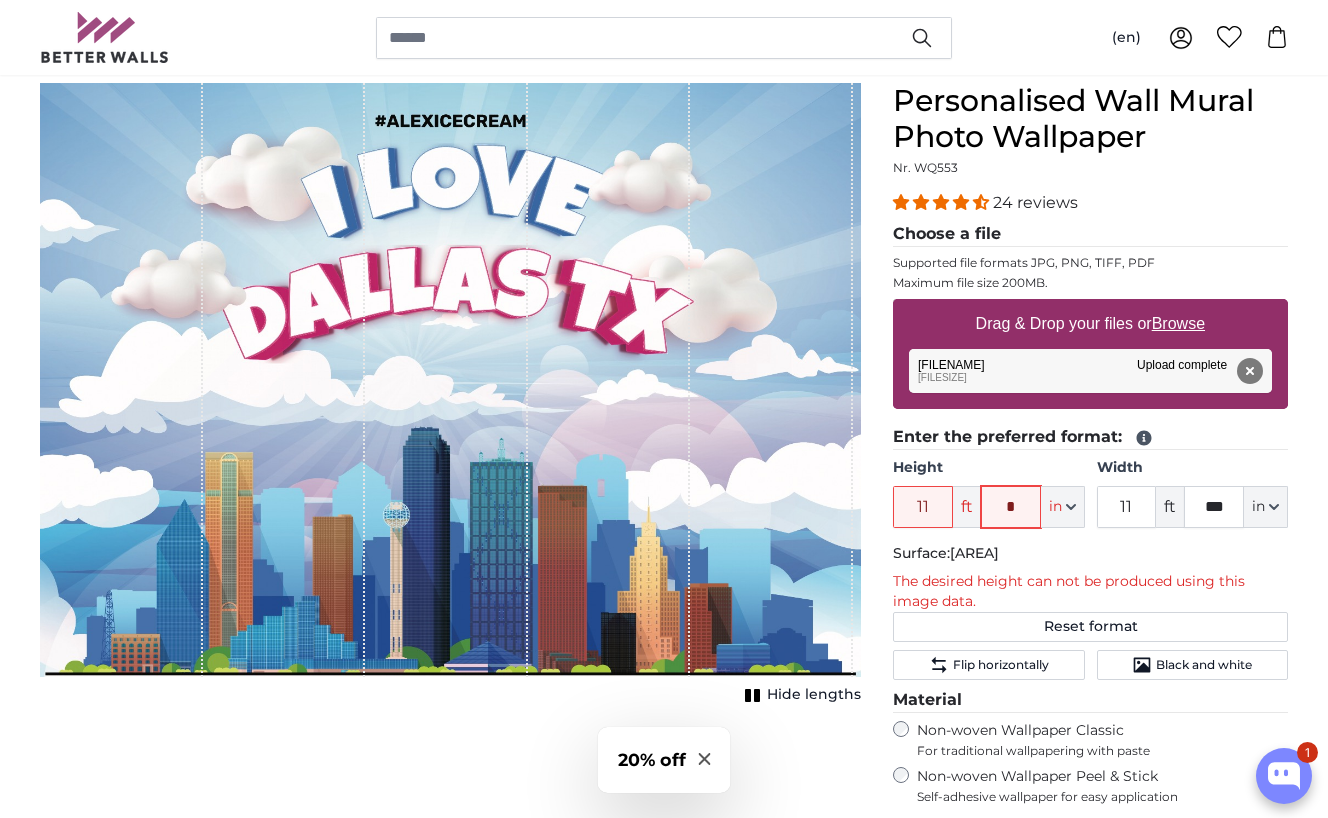 click on "*" 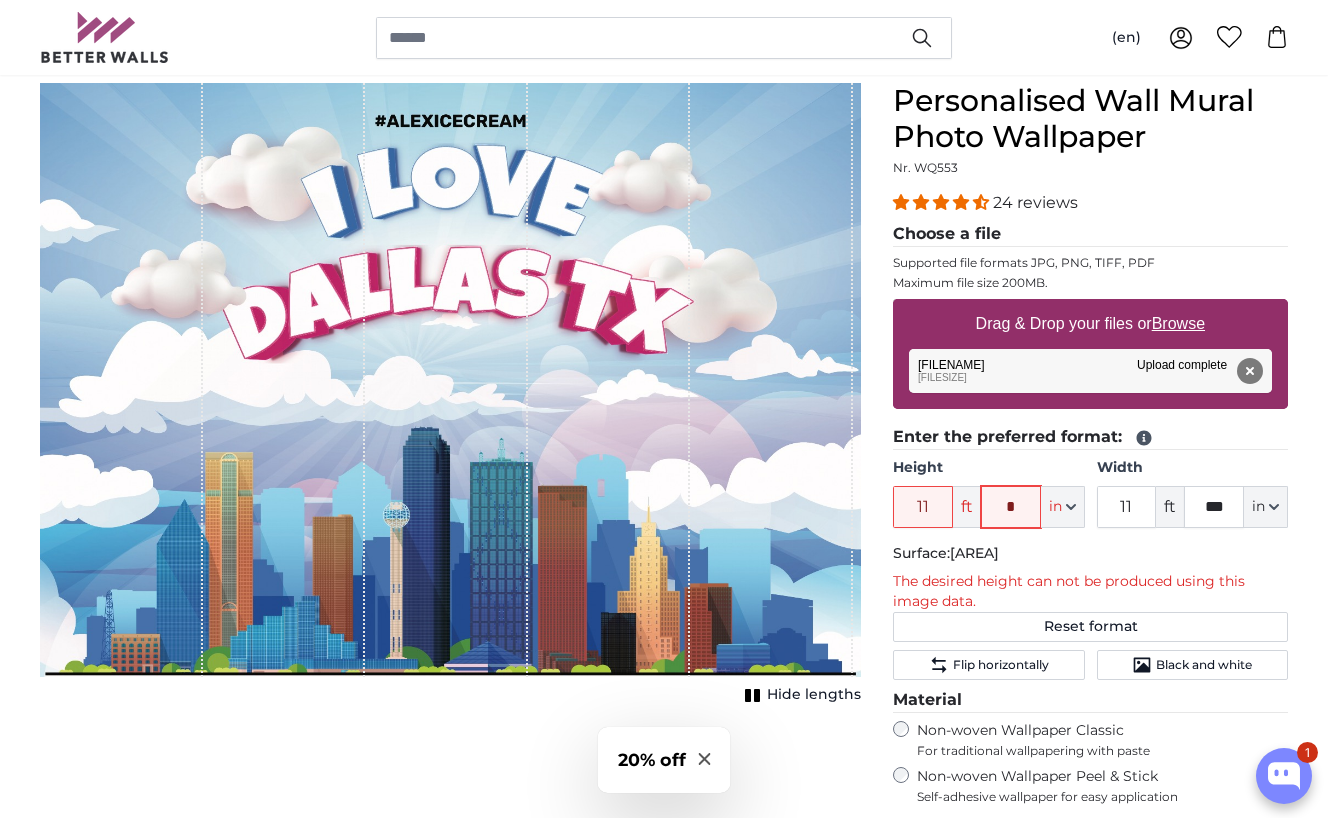 type on "*" 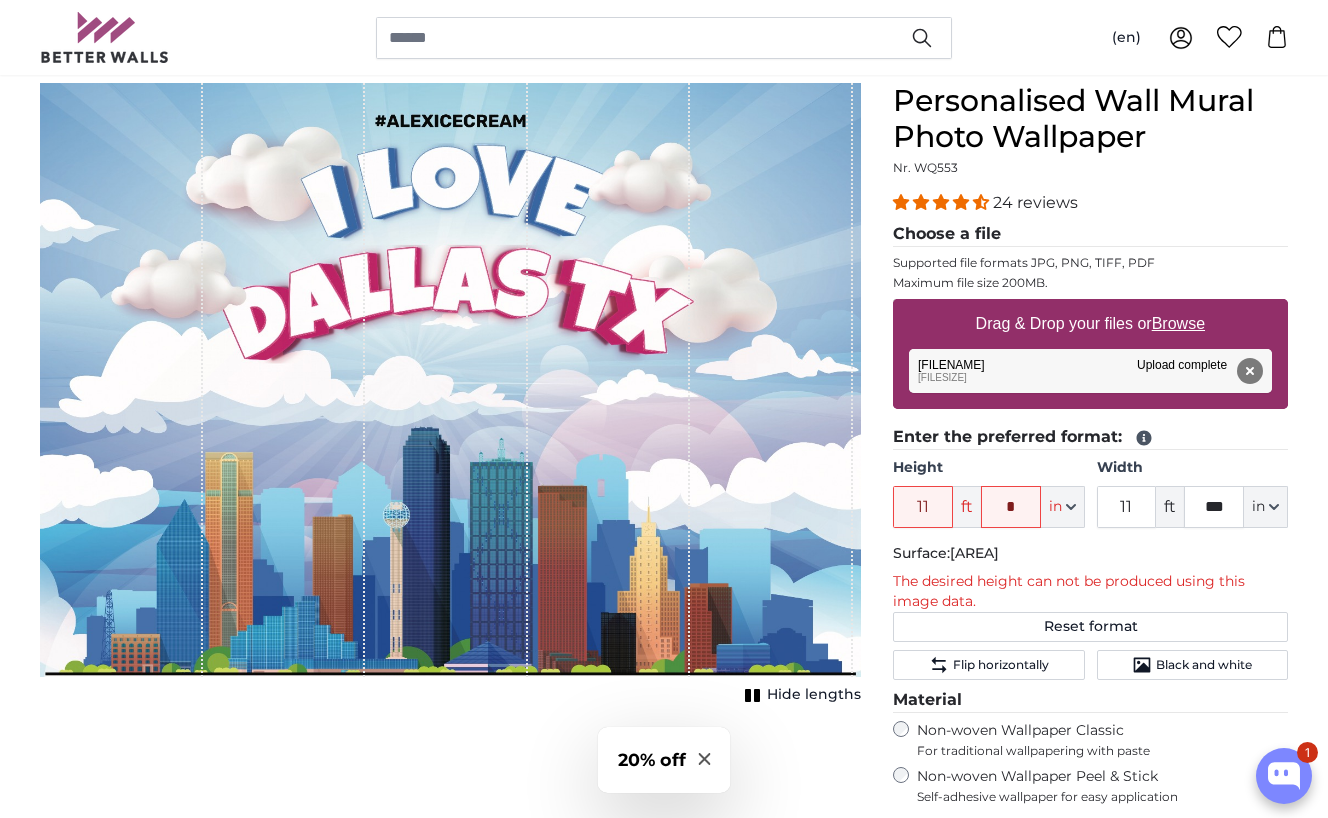 click on "Height
11
ft
*
in
Centimeter (cm)
Inches (inch)
Feet (ft. in.)
Width
11
ft
***
in" 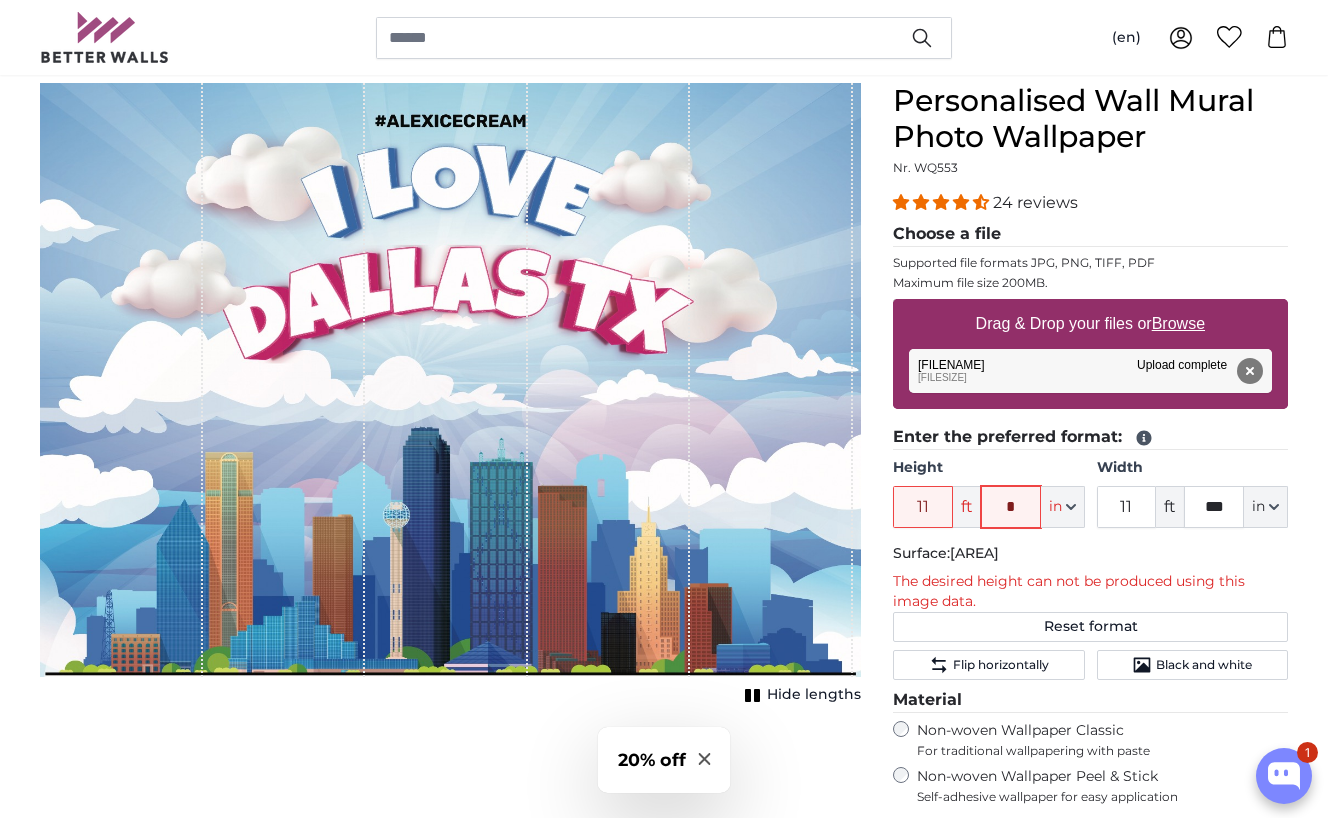 drag, startPoint x: 1021, startPoint y: 507, endPoint x: 977, endPoint y: 508, distance: 44.011364 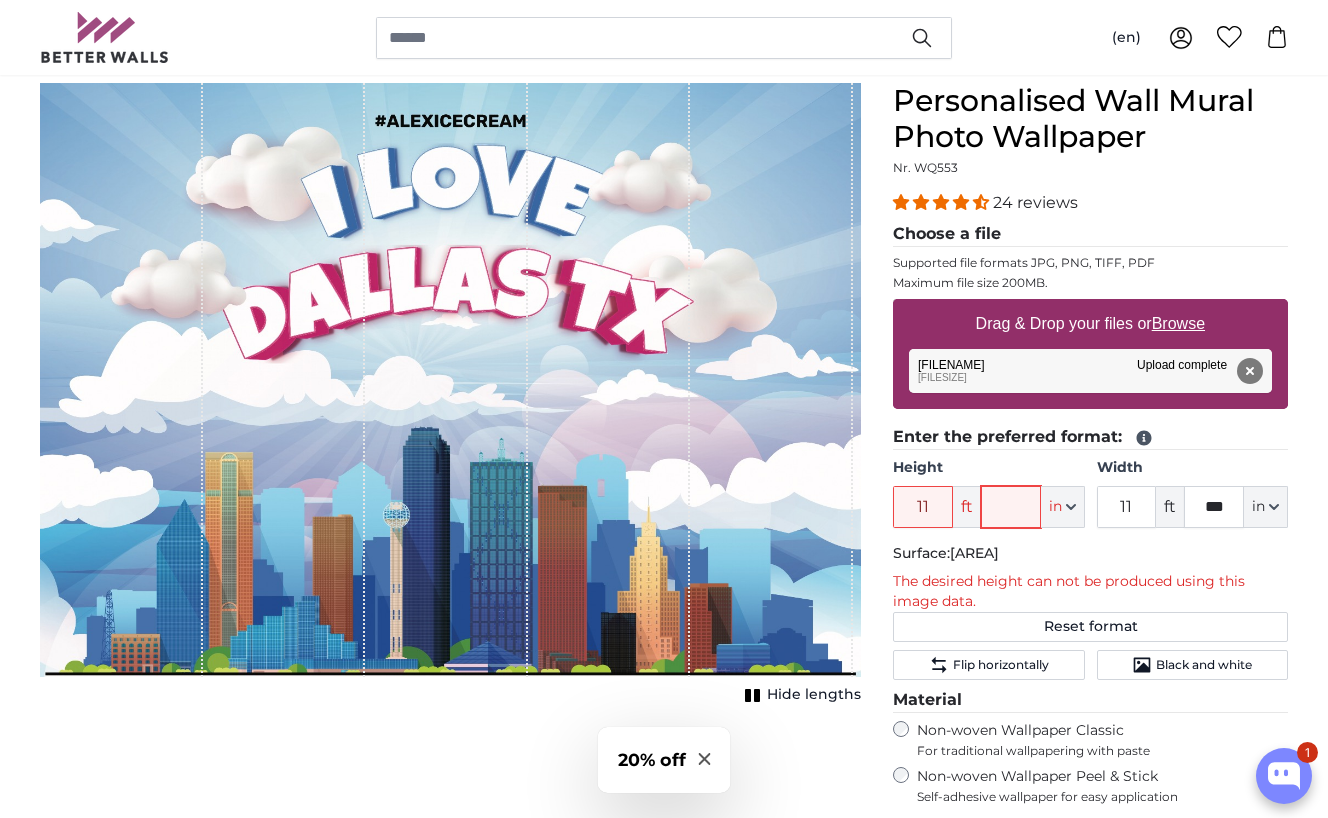 type 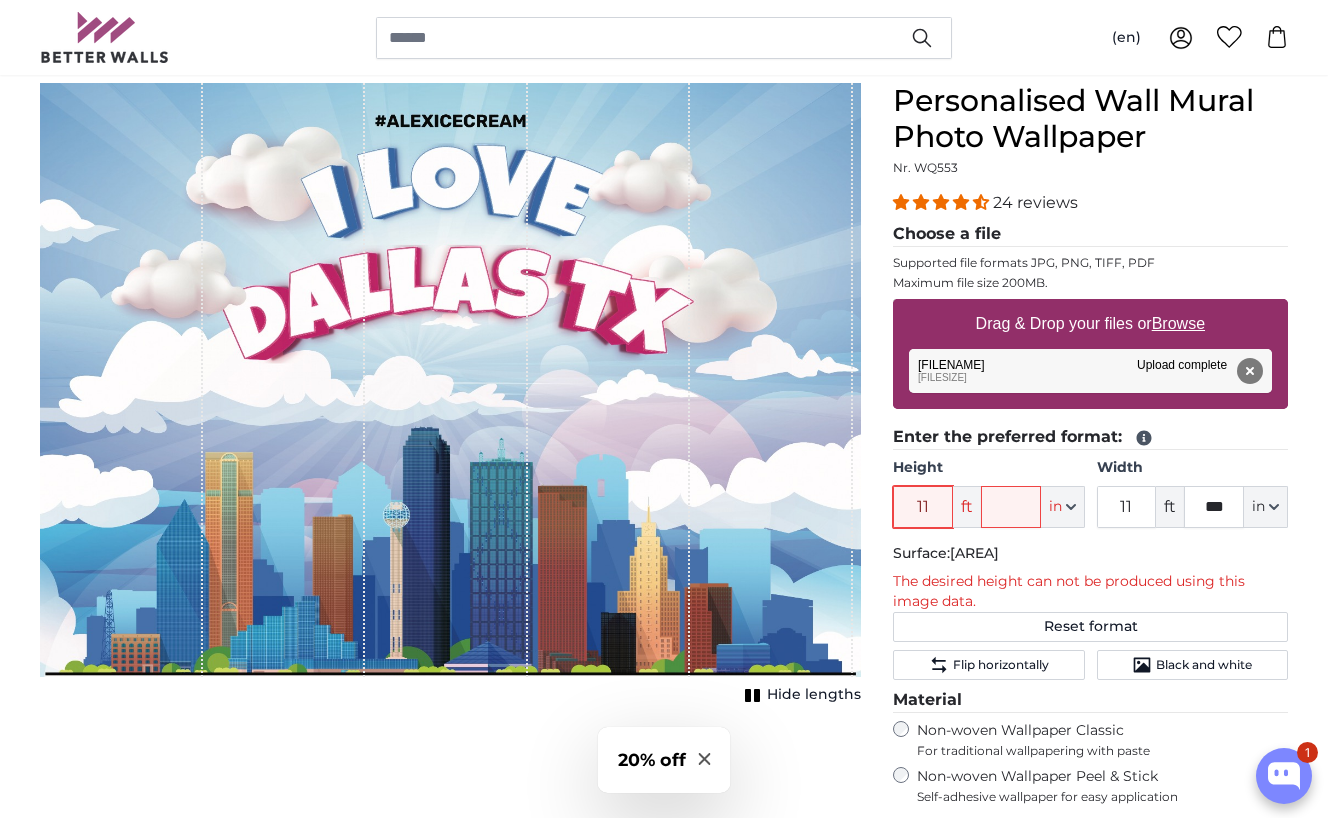 drag, startPoint x: 934, startPoint y: 498, endPoint x: 881, endPoint y: 498, distance: 53 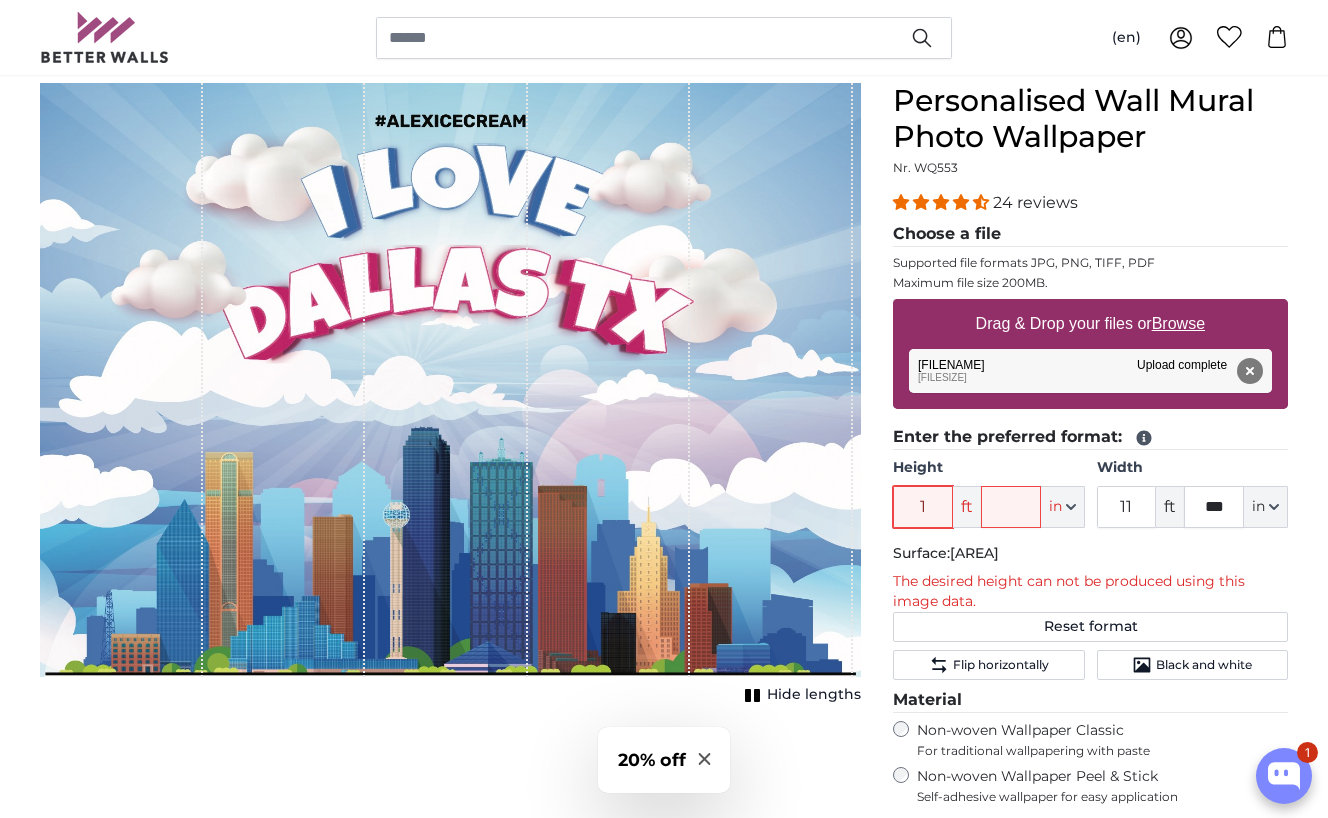 type on "10" 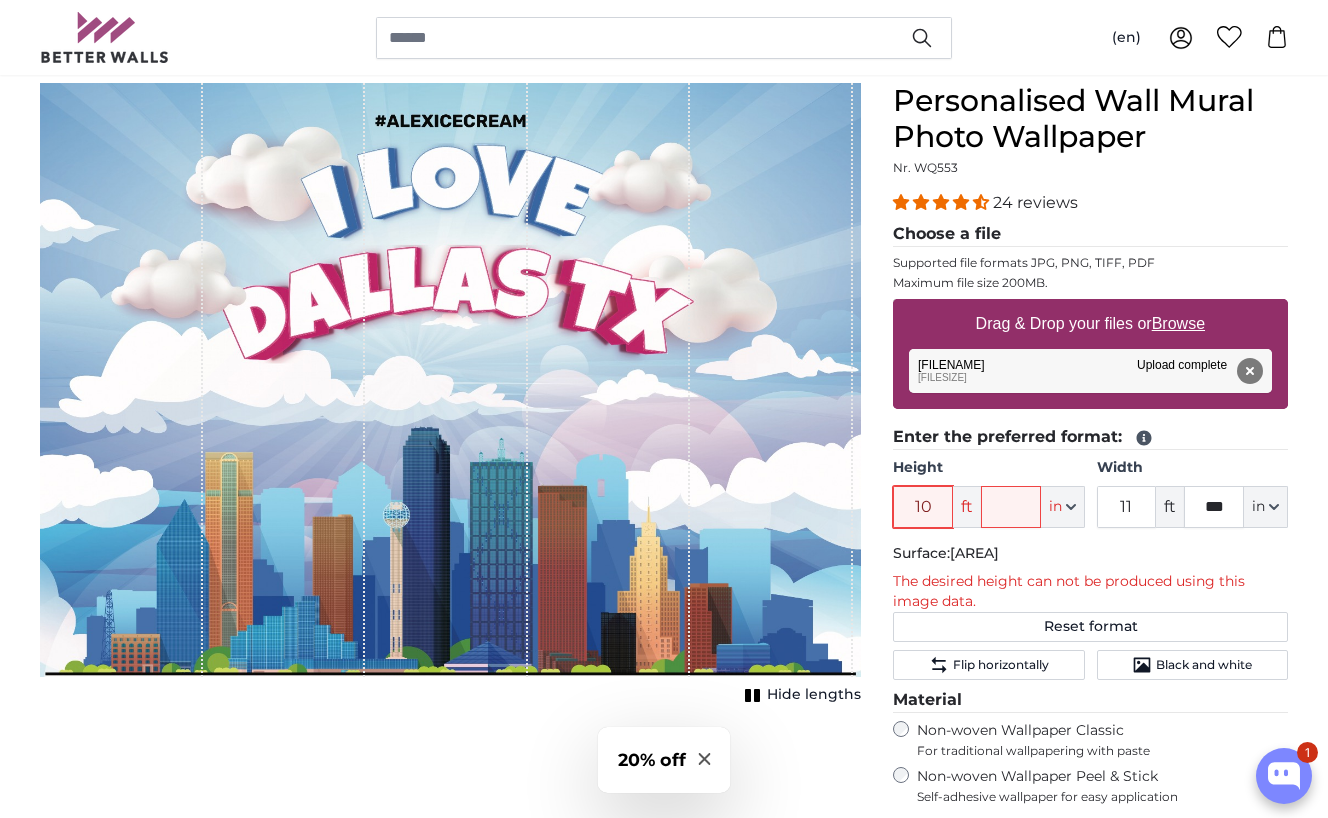 type 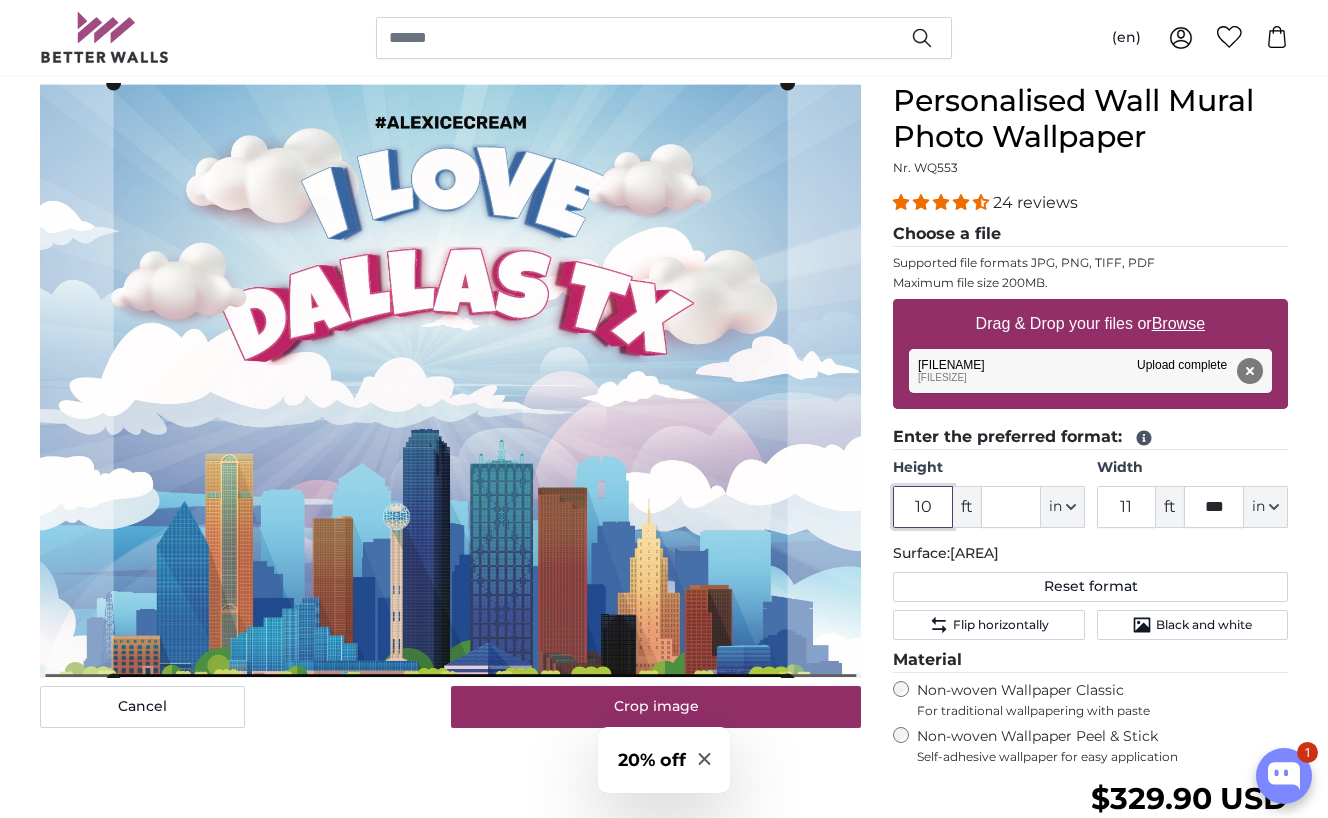 type on "10" 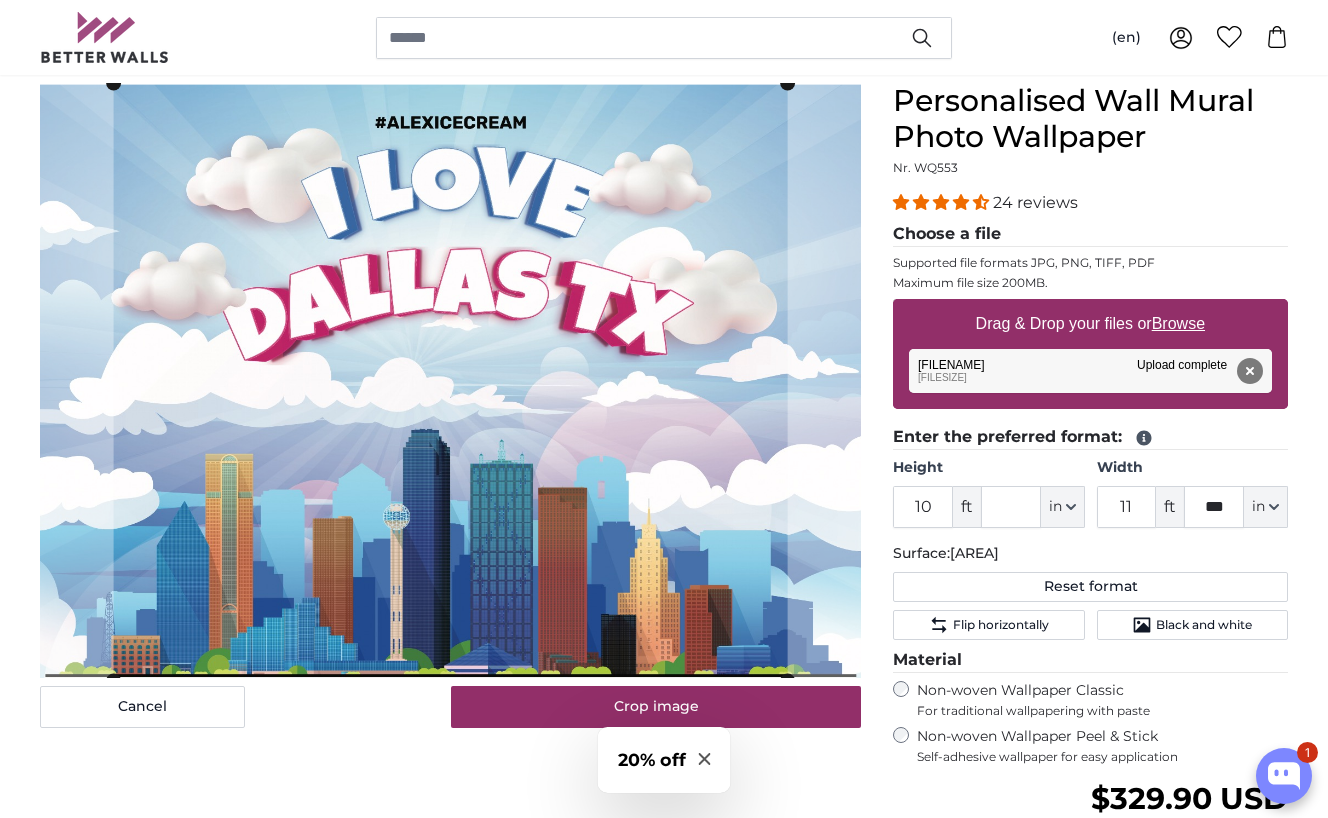 click on "Height
10
ft
in
Centimeter (cm)
Inches (inch)
Feet (ft. in.)
Width
11
ft
***
in" 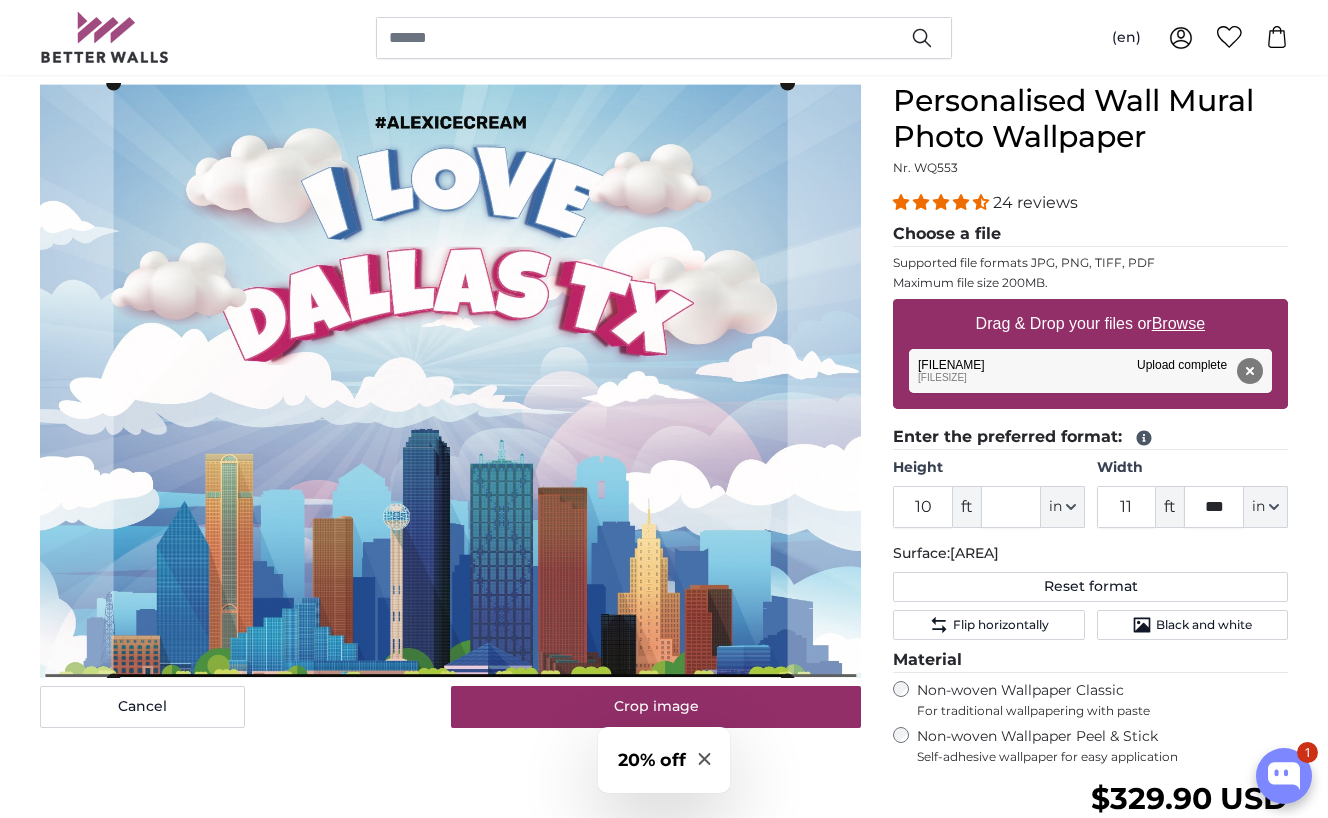 click at bounding box center [0, 0] 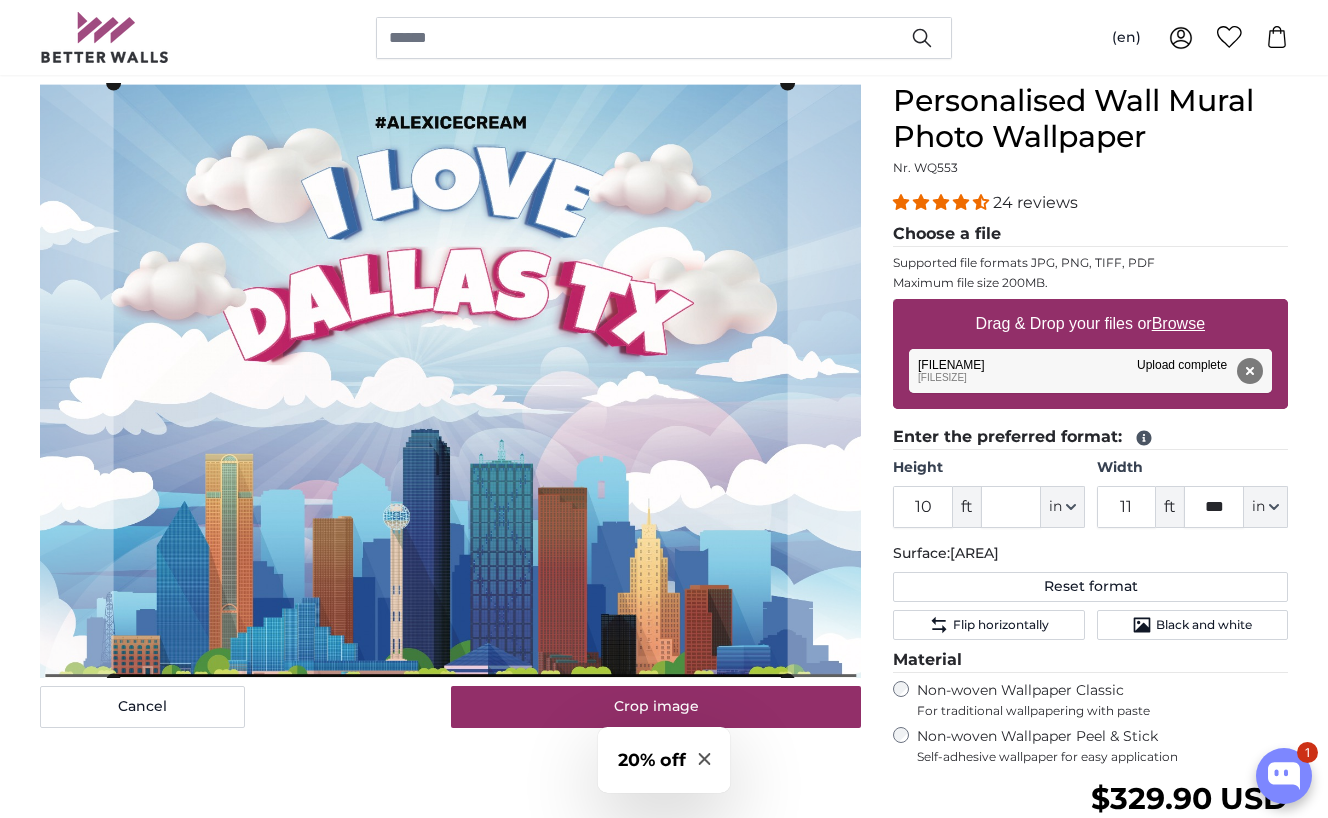 click on "Personalised Wall Mural Photo Wallpaper
Nr. WQ553
24 reviews" at bounding box center (664, 579) 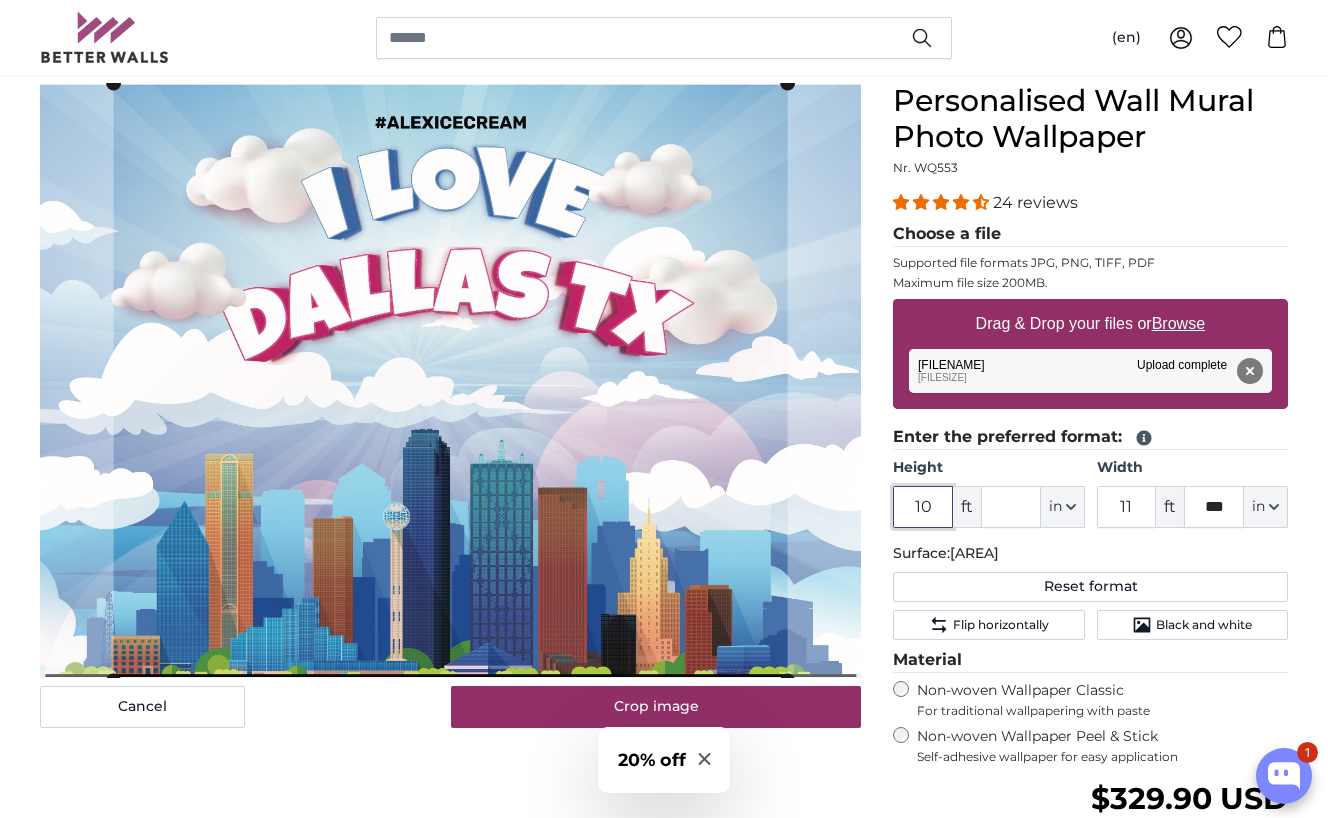 click on "10" at bounding box center (923, 507) 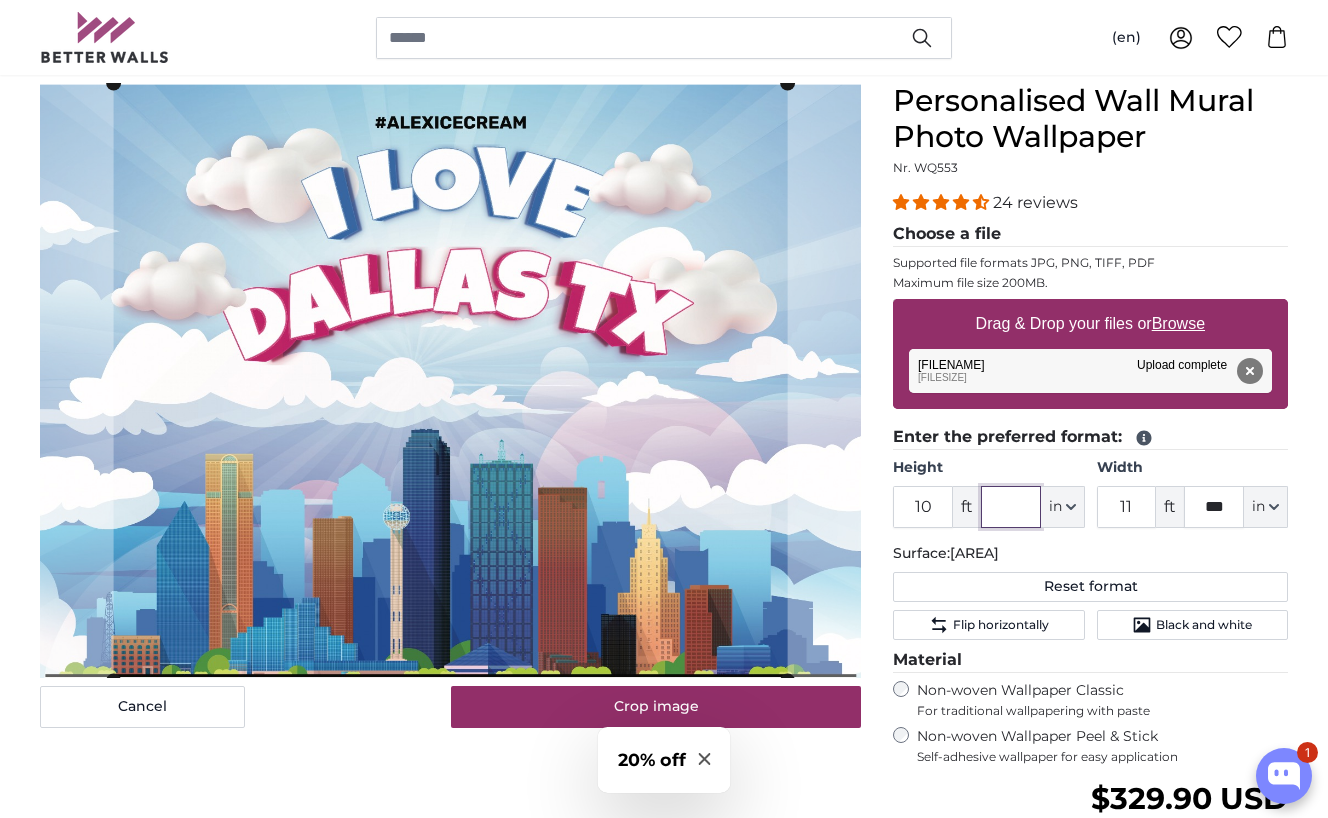 click 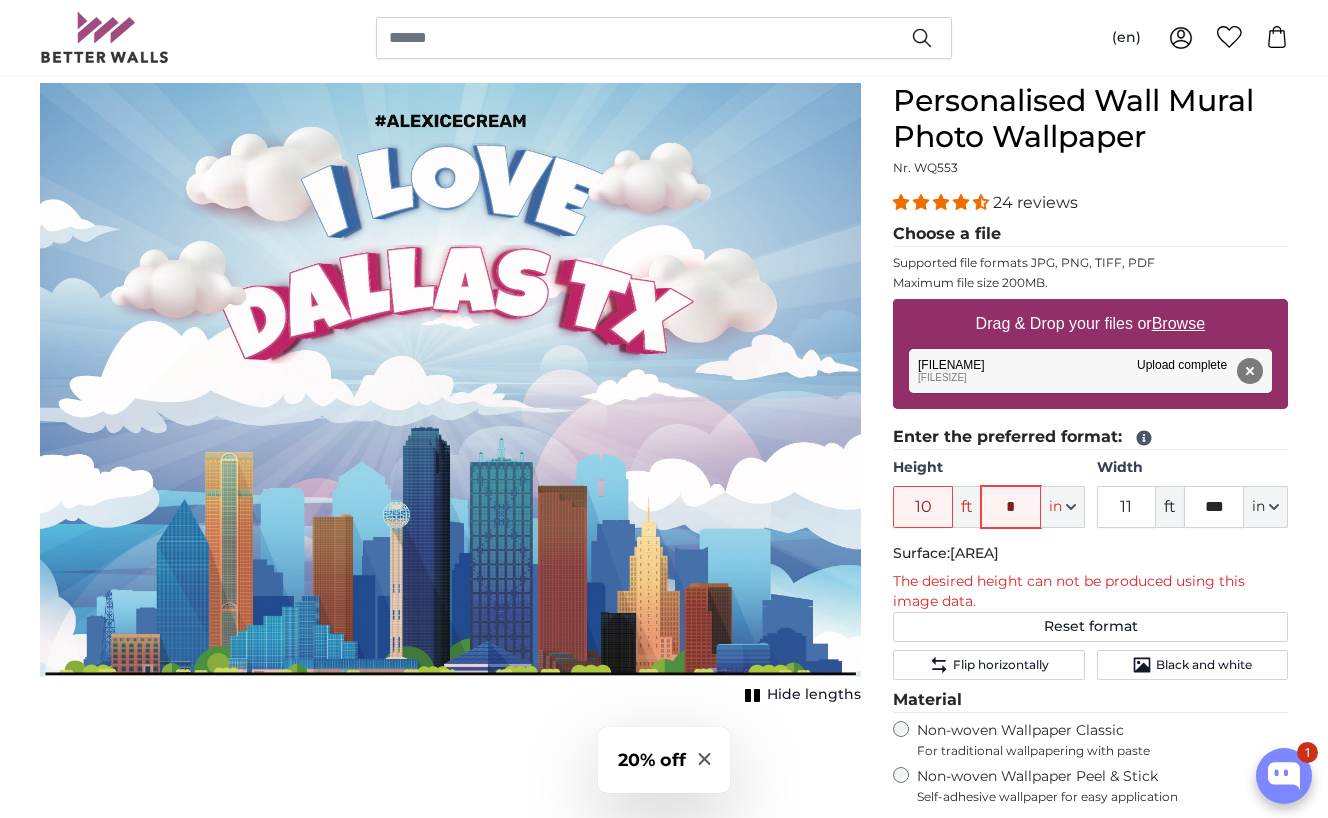 type on "*" 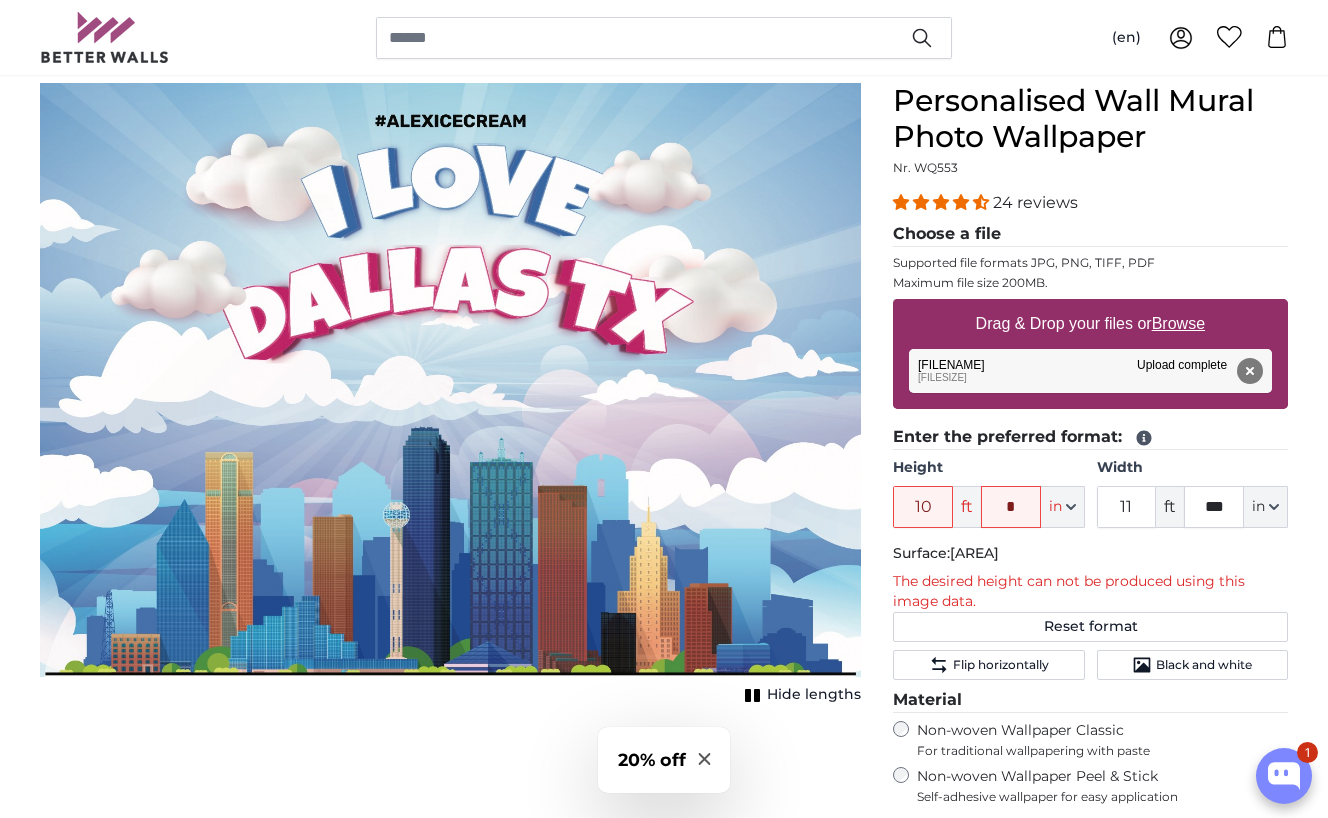 click on "Surface:  [AREA]" 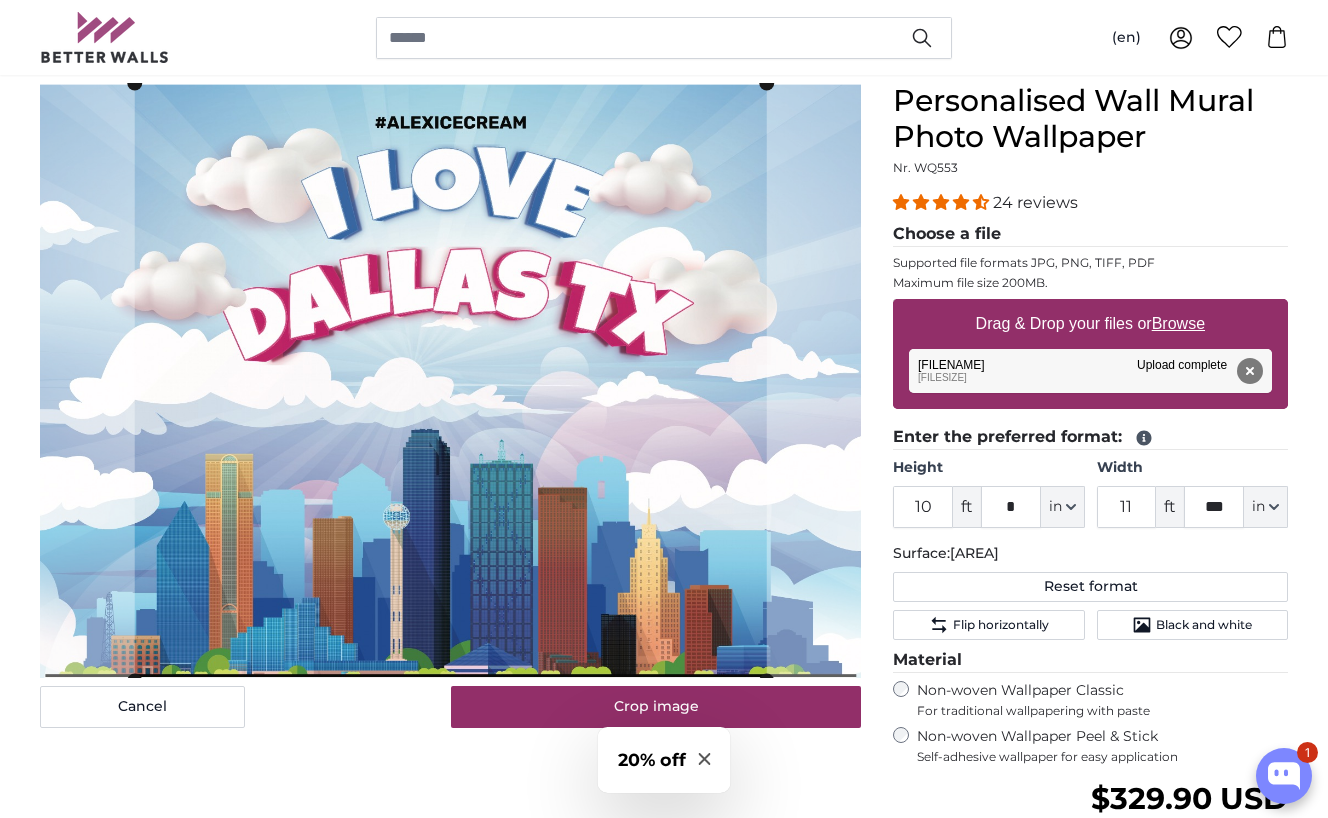 scroll, scrollTop: 165, scrollLeft: 0, axis: vertical 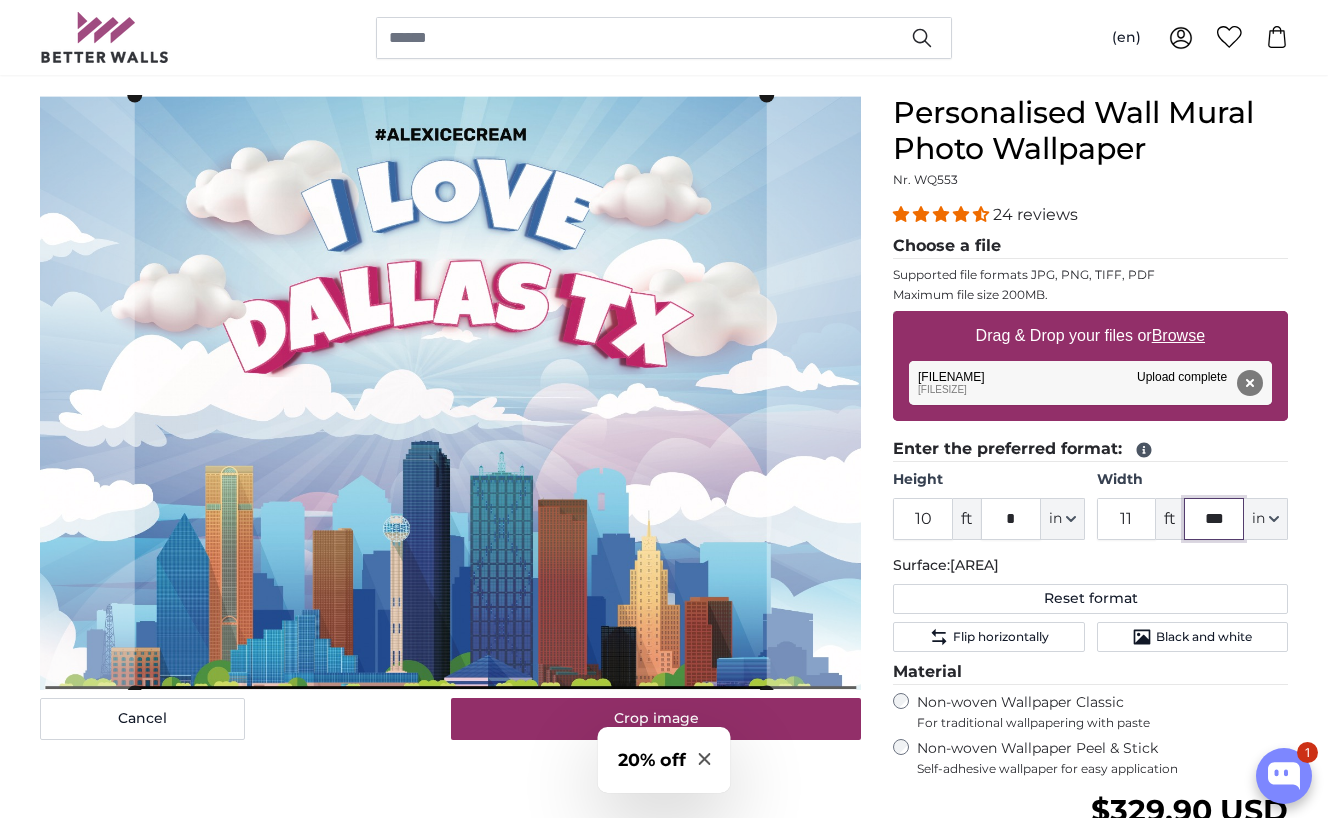 drag, startPoint x: 1232, startPoint y: 521, endPoint x: 1166, endPoint y: 521, distance: 66 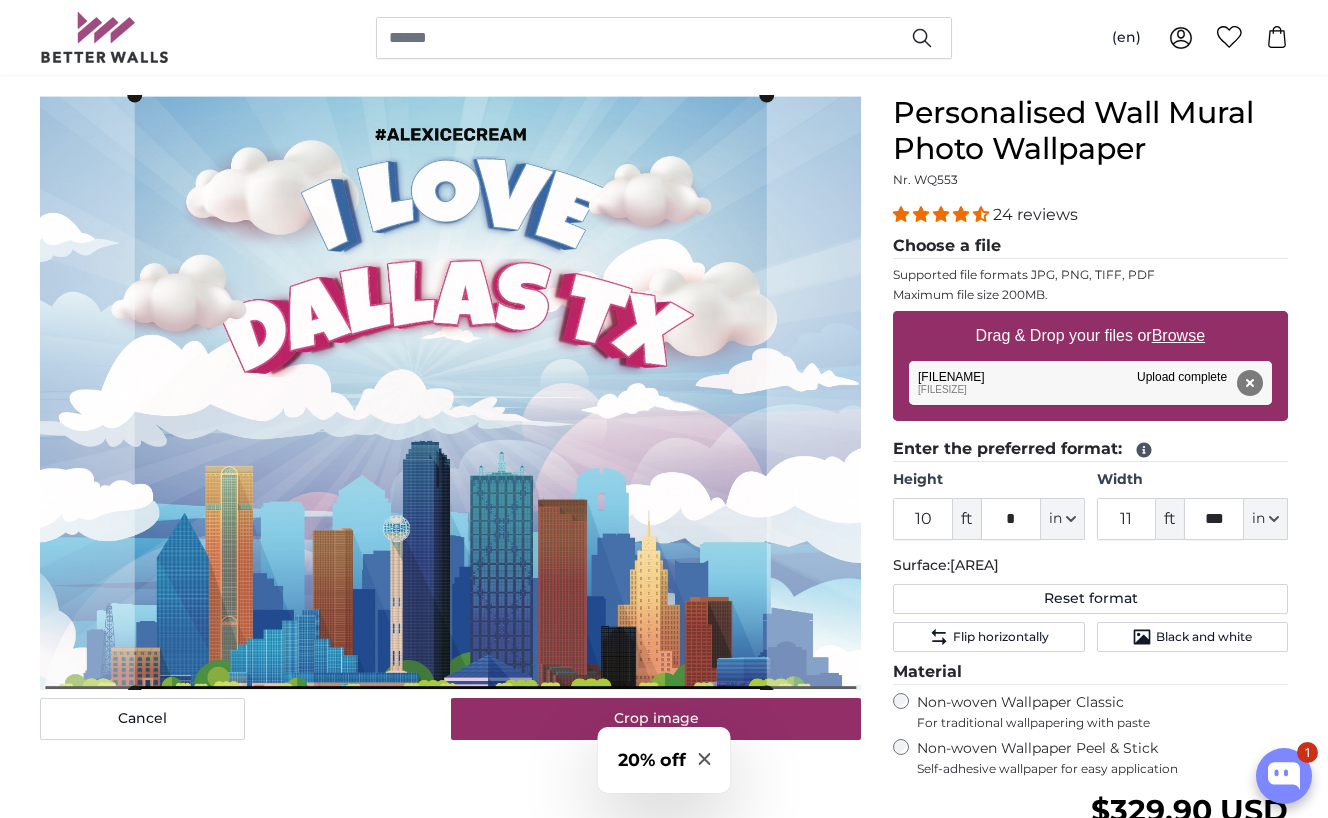 click on "Surface:  [AREA]" 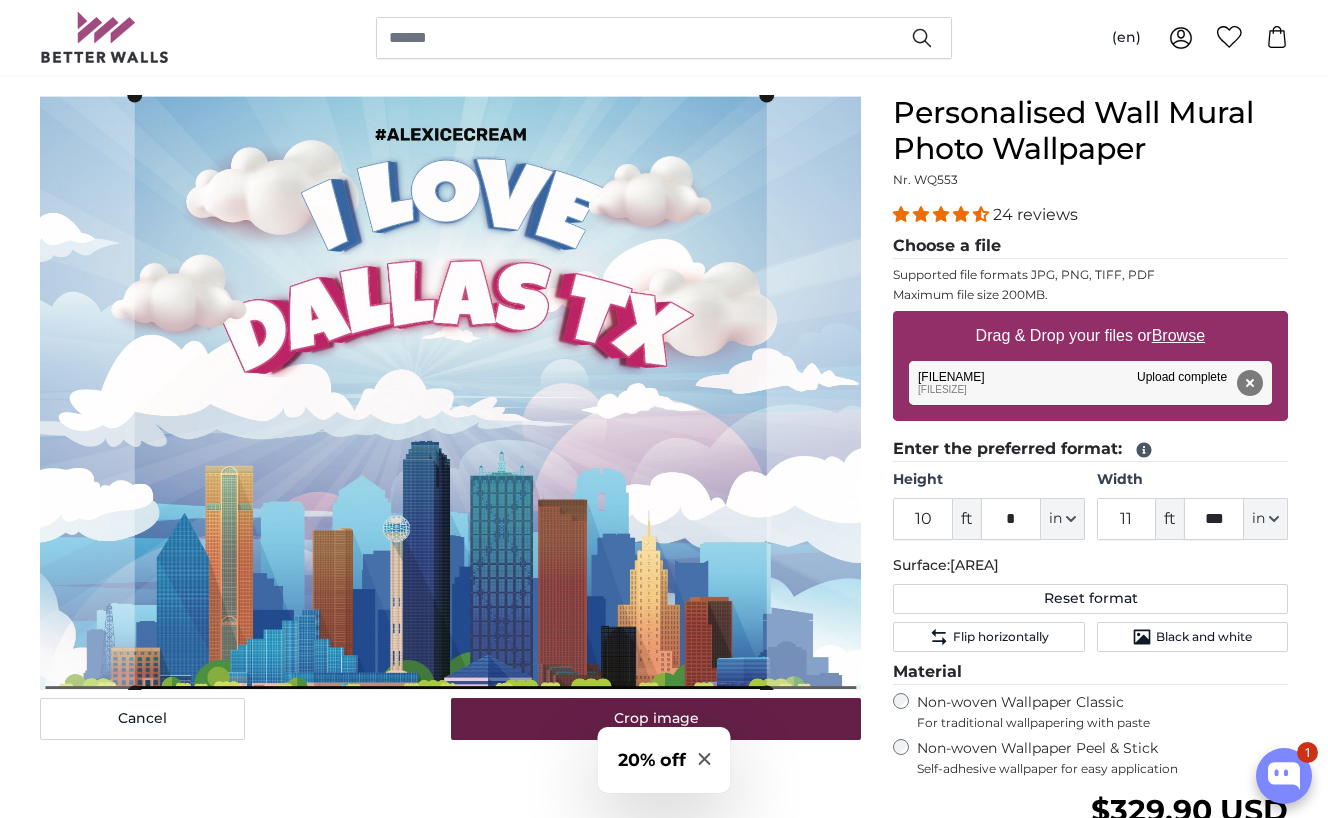 click on "Crop image" at bounding box center (656, 719) 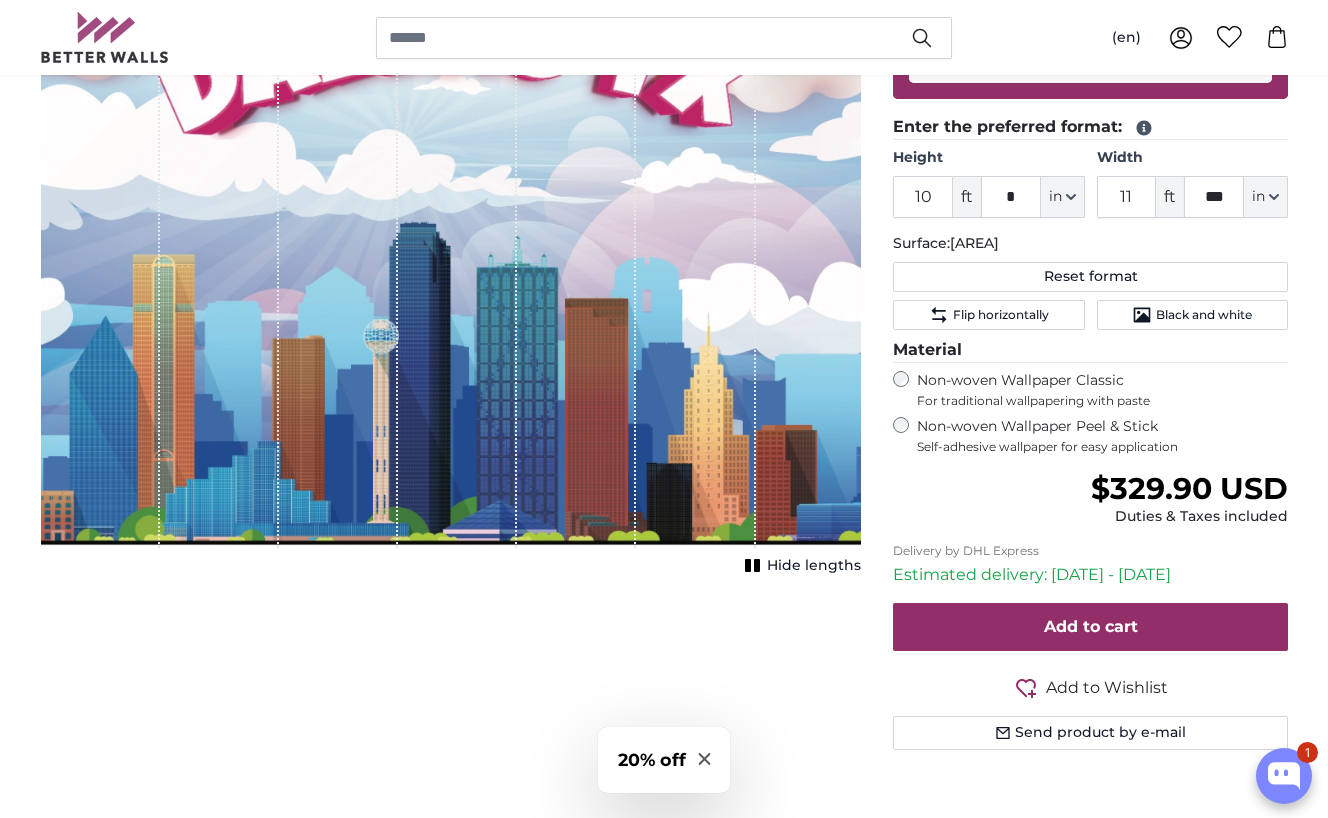 scroll, scrollTop: 494, scrollLeft: 0, axis: vertical 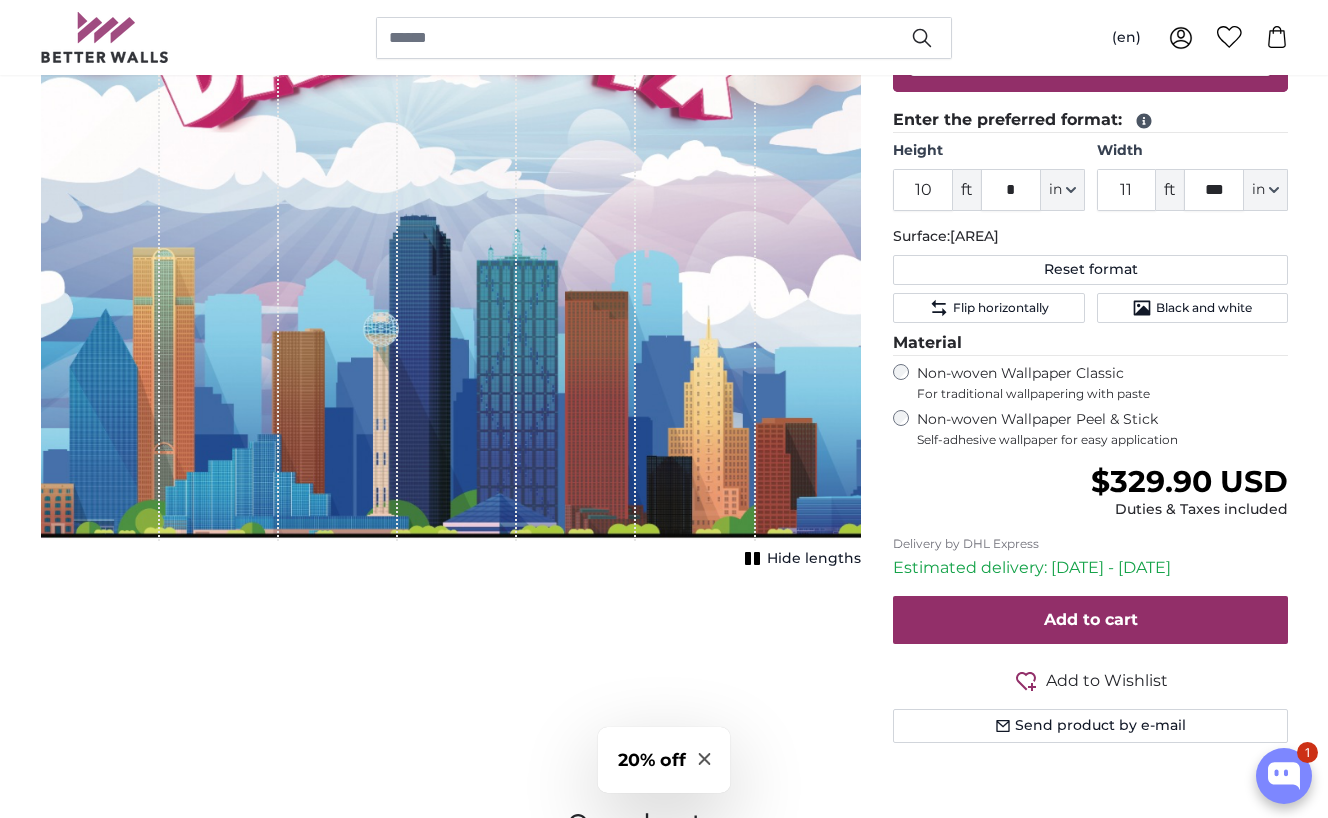 click on "Hide lengths" at bounding box center (814, 559) 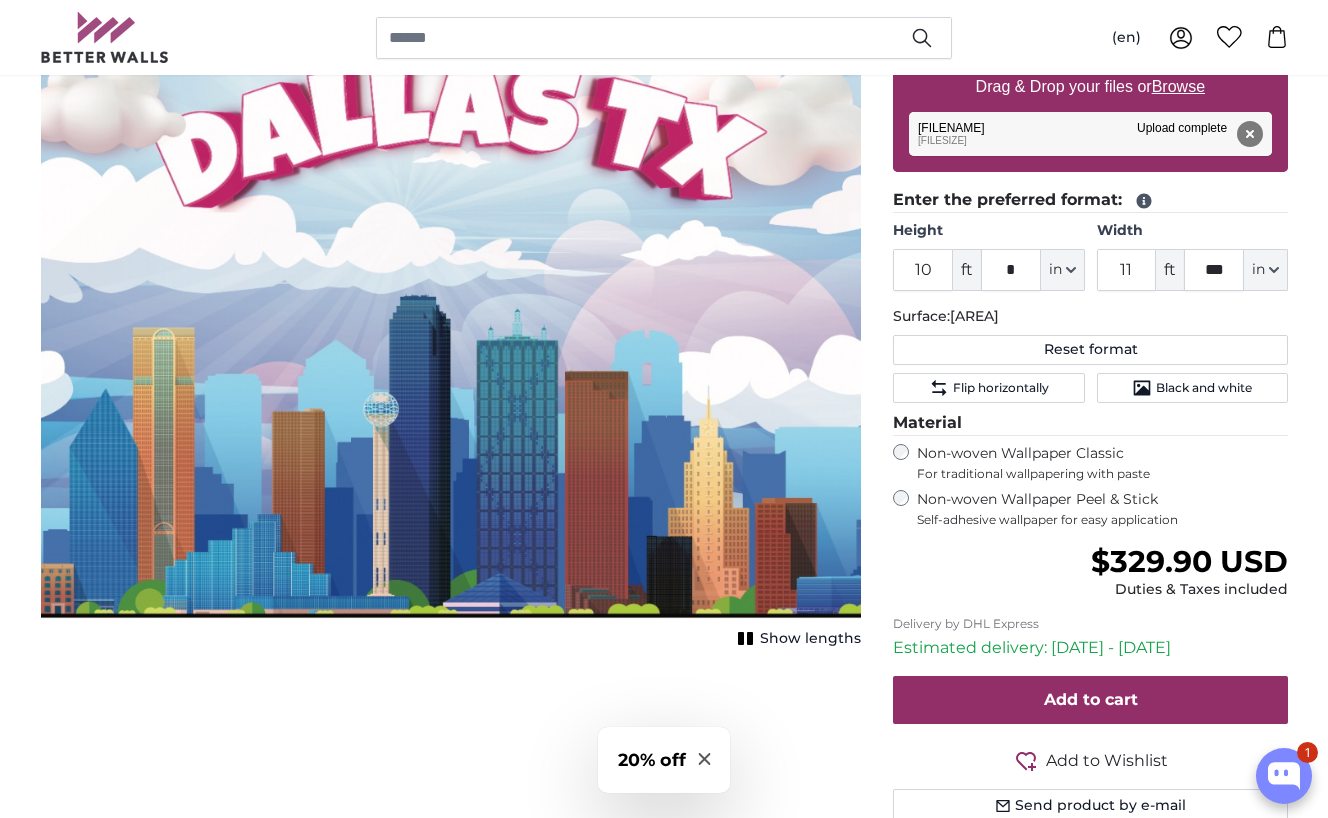 scroll, scrollTop: 379, scrollLeft: 0, axis: vertical 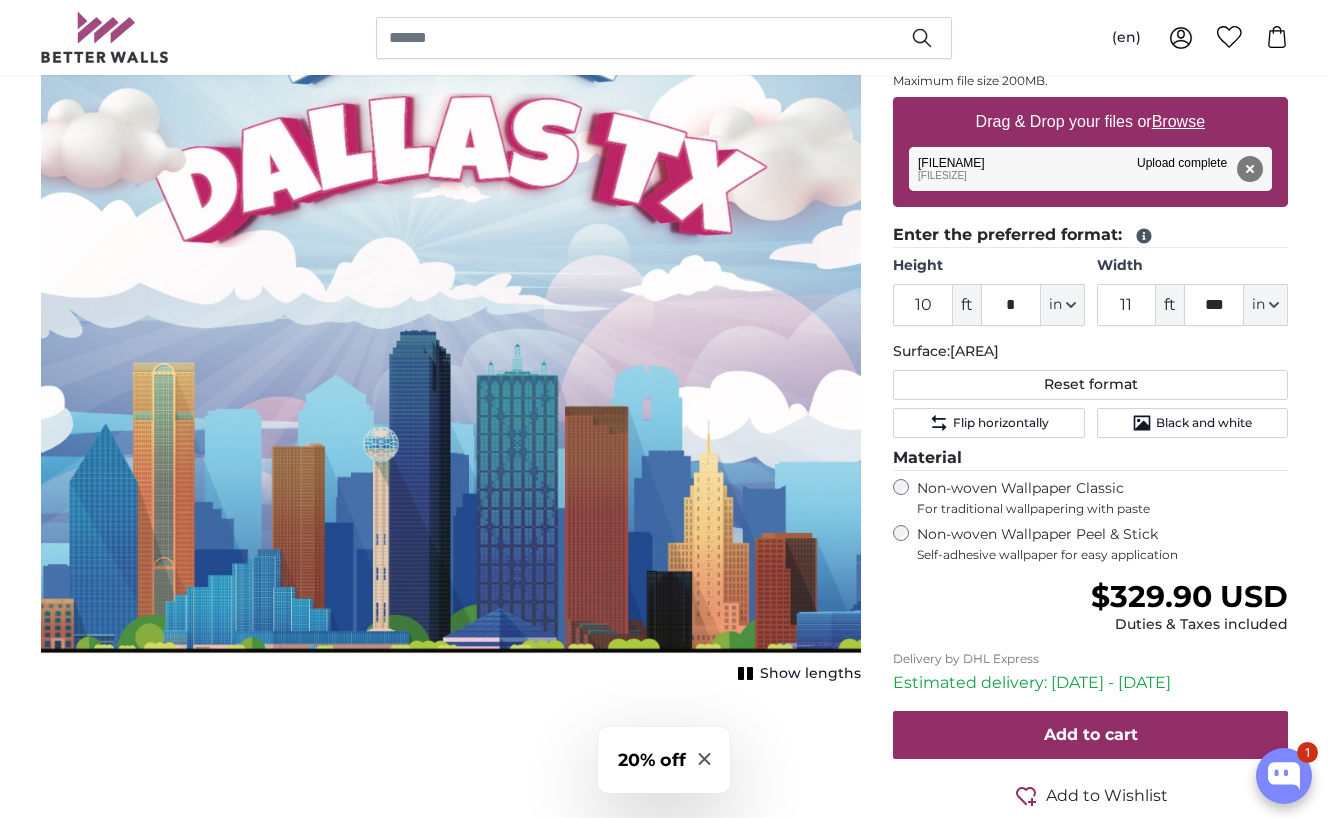 click at bounding box center [451, 268] 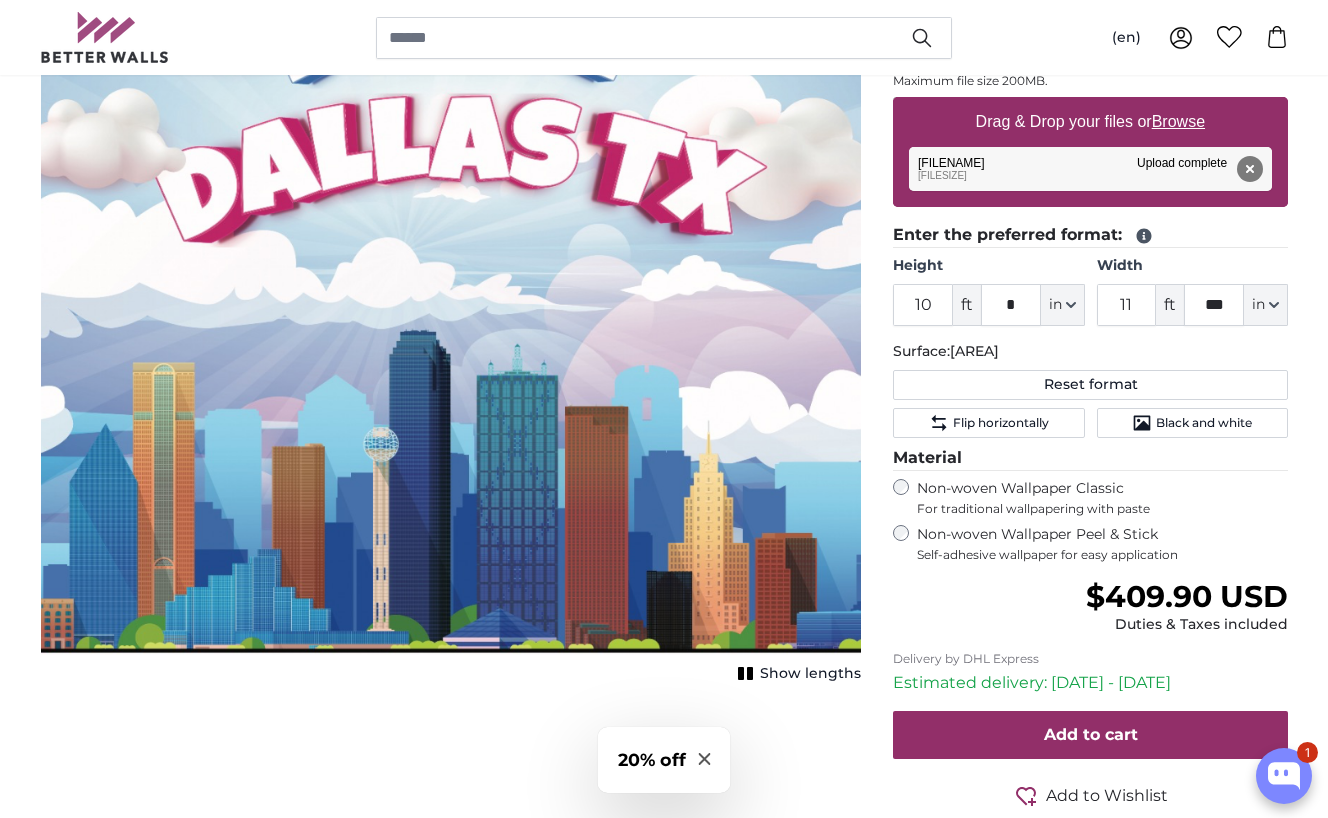 scroll, scrollTop: 391, scrollLeft: 0, axis: vertical 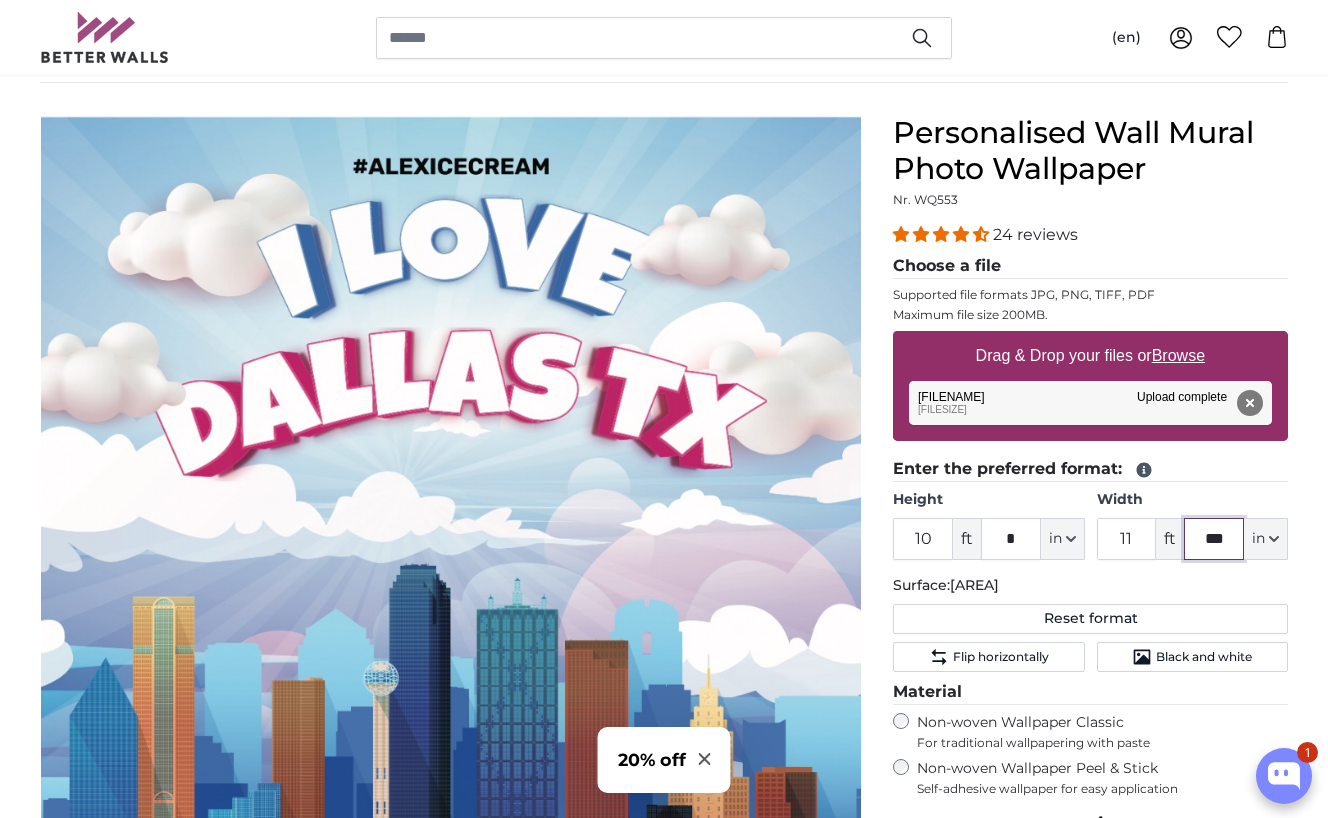 drag, startPoint x: 1230, startPoint y: 540, endPoint x: 1201, endPoint y: 540, distance: 29 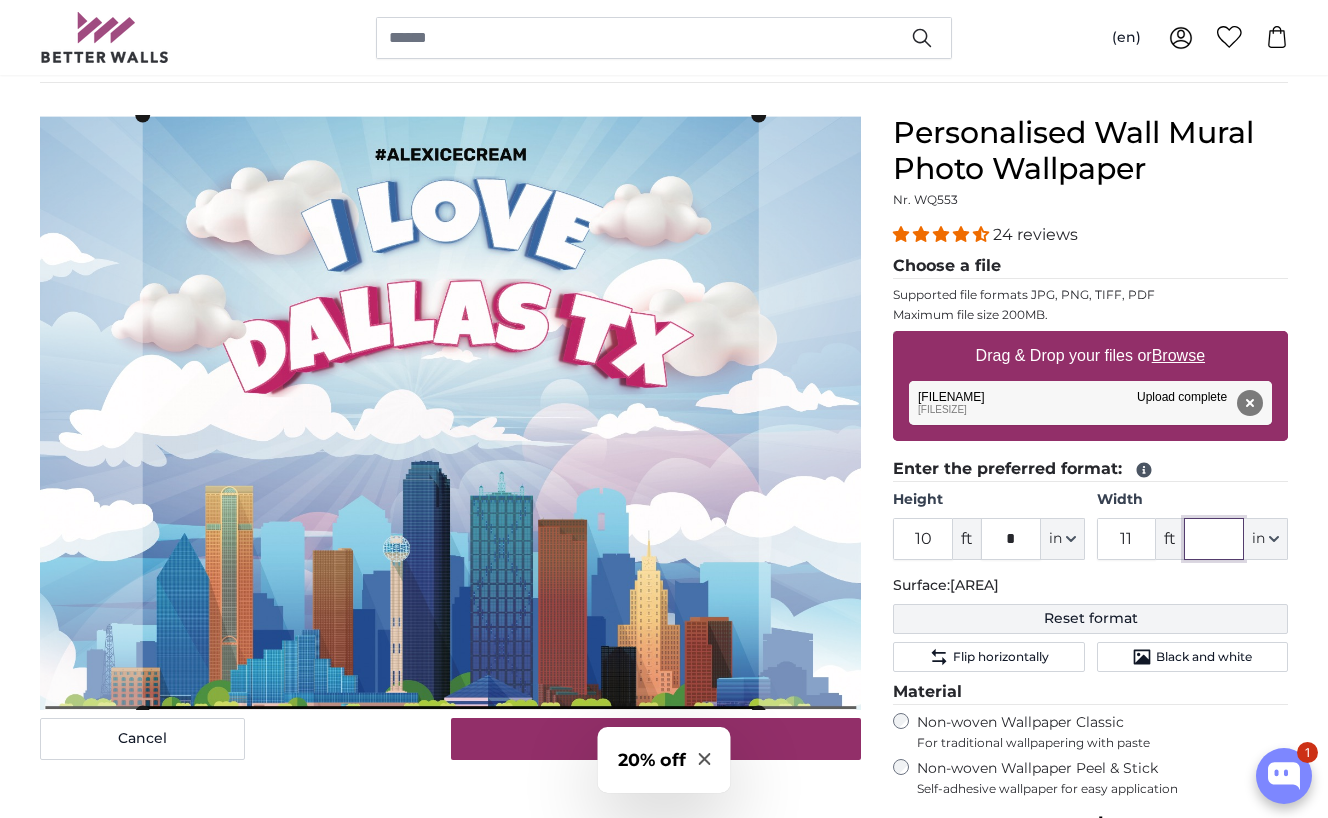 type 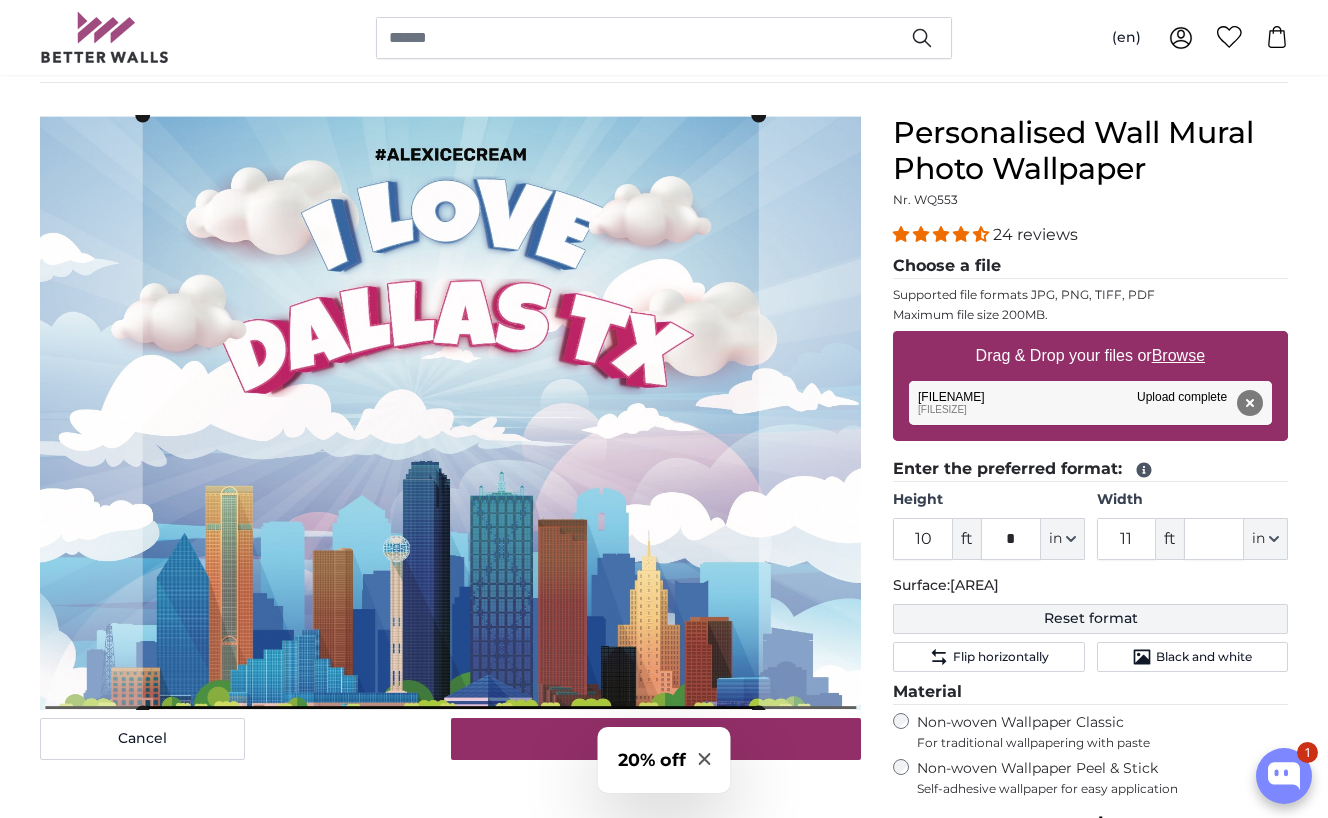 click on "Reset format" 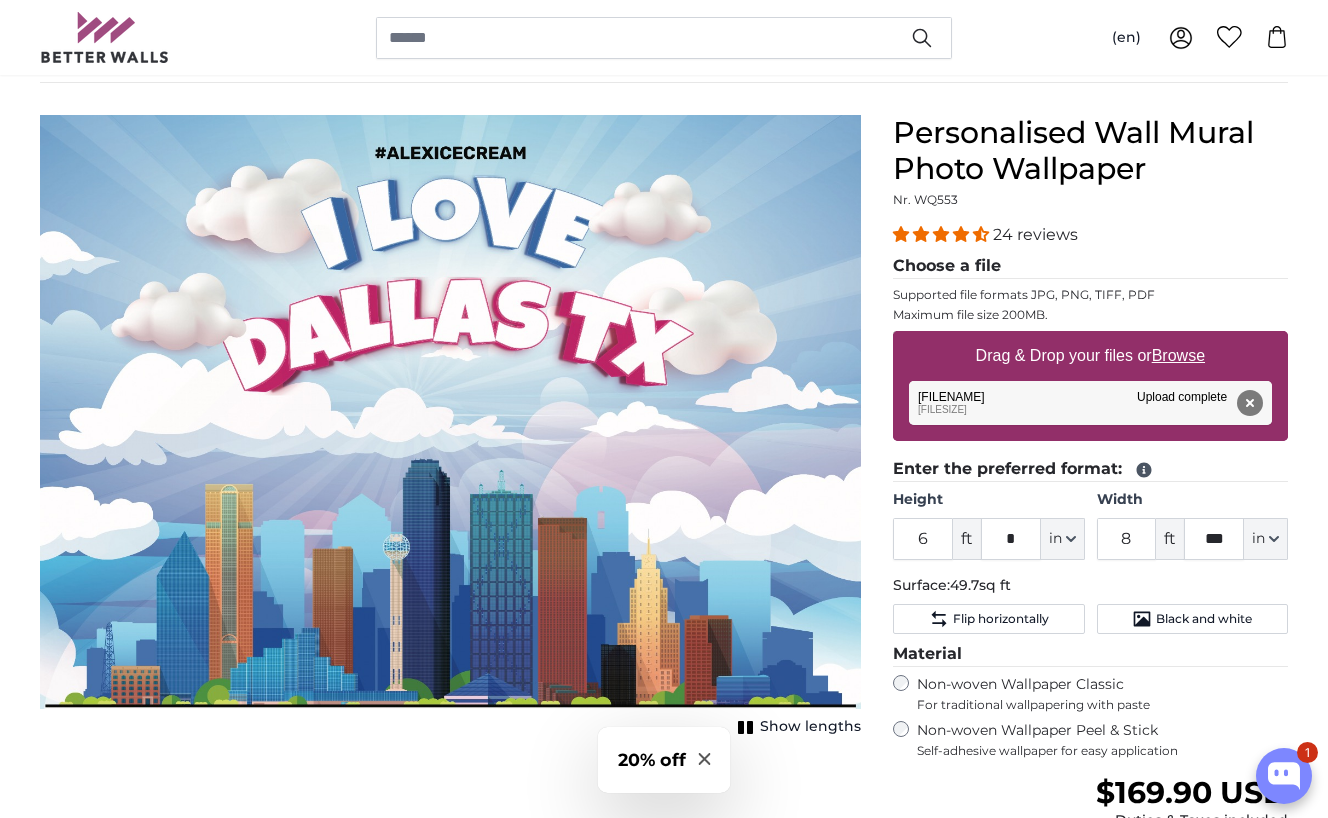 click on "Surface:  49.7sq ft" 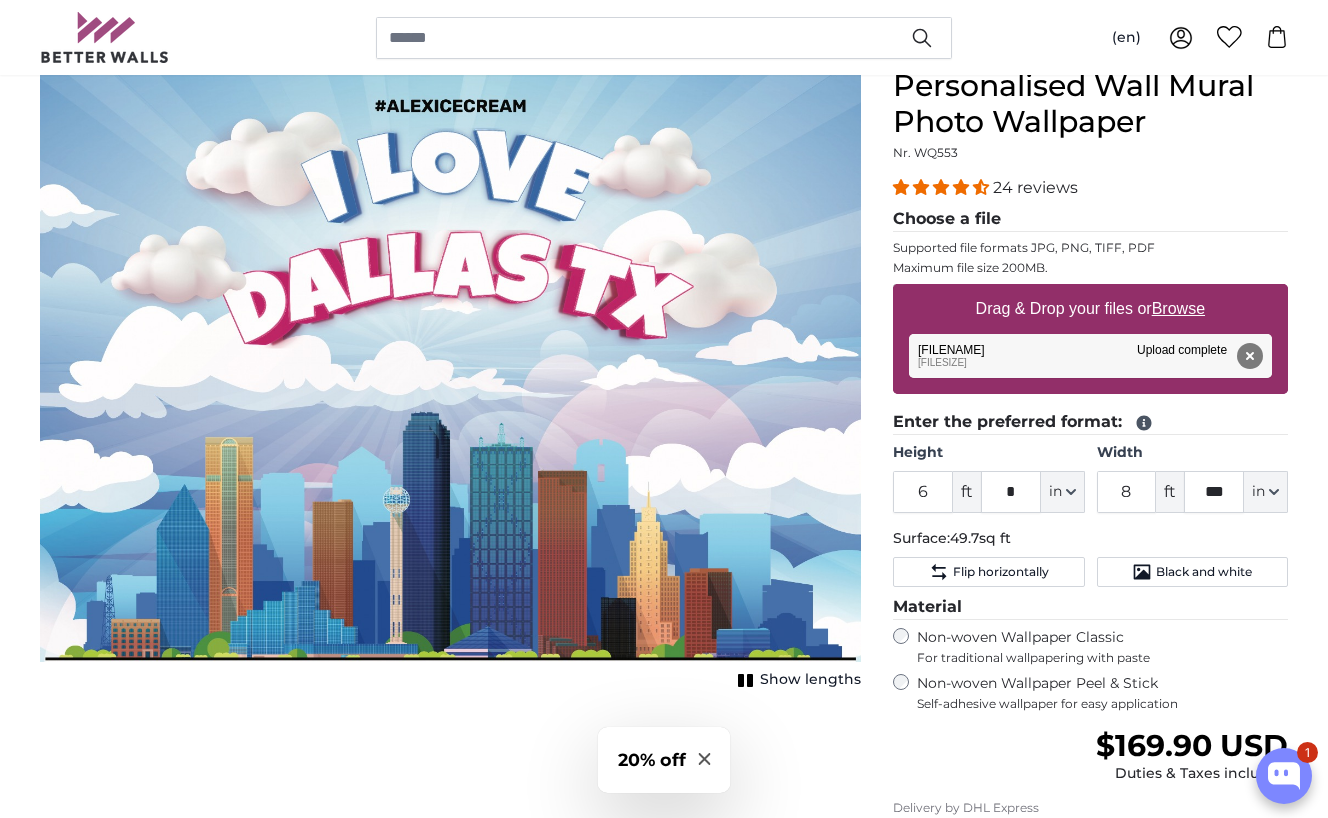 scroll, scrollTop: 194, scrollLeft: 0, axis: vertical 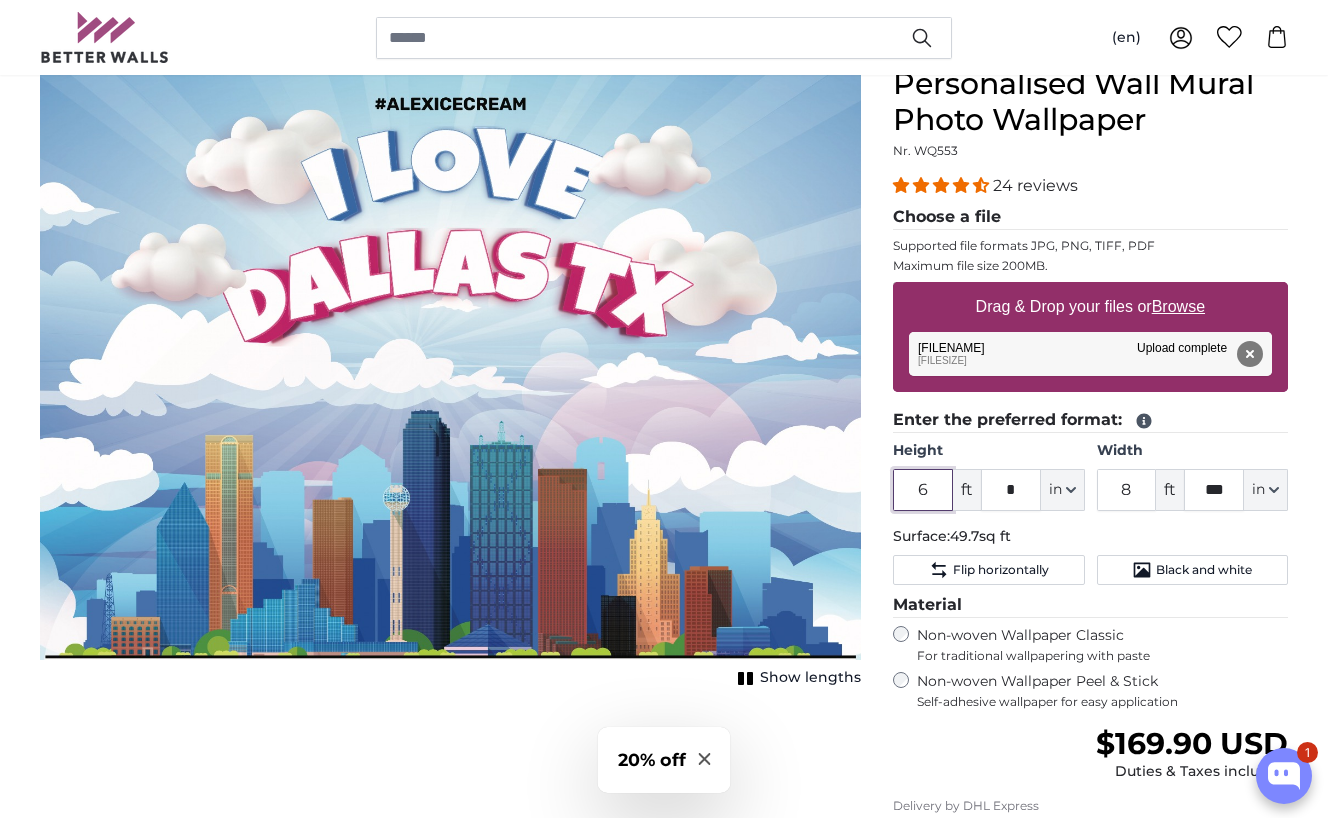 drag, startPoint x: 939, startPoint y: 485, endPoint x: 886, endPoint y: 485, distance: 53 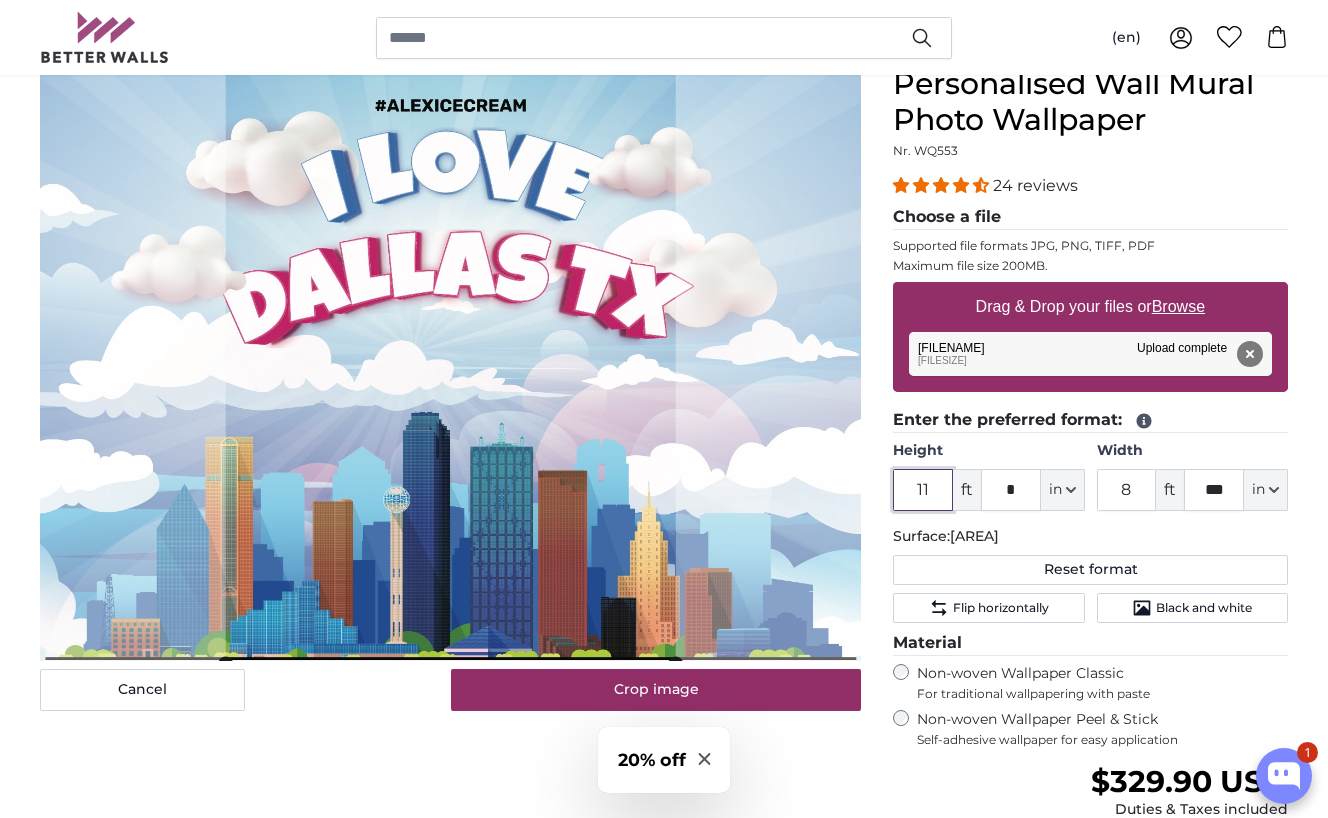 type on "11" 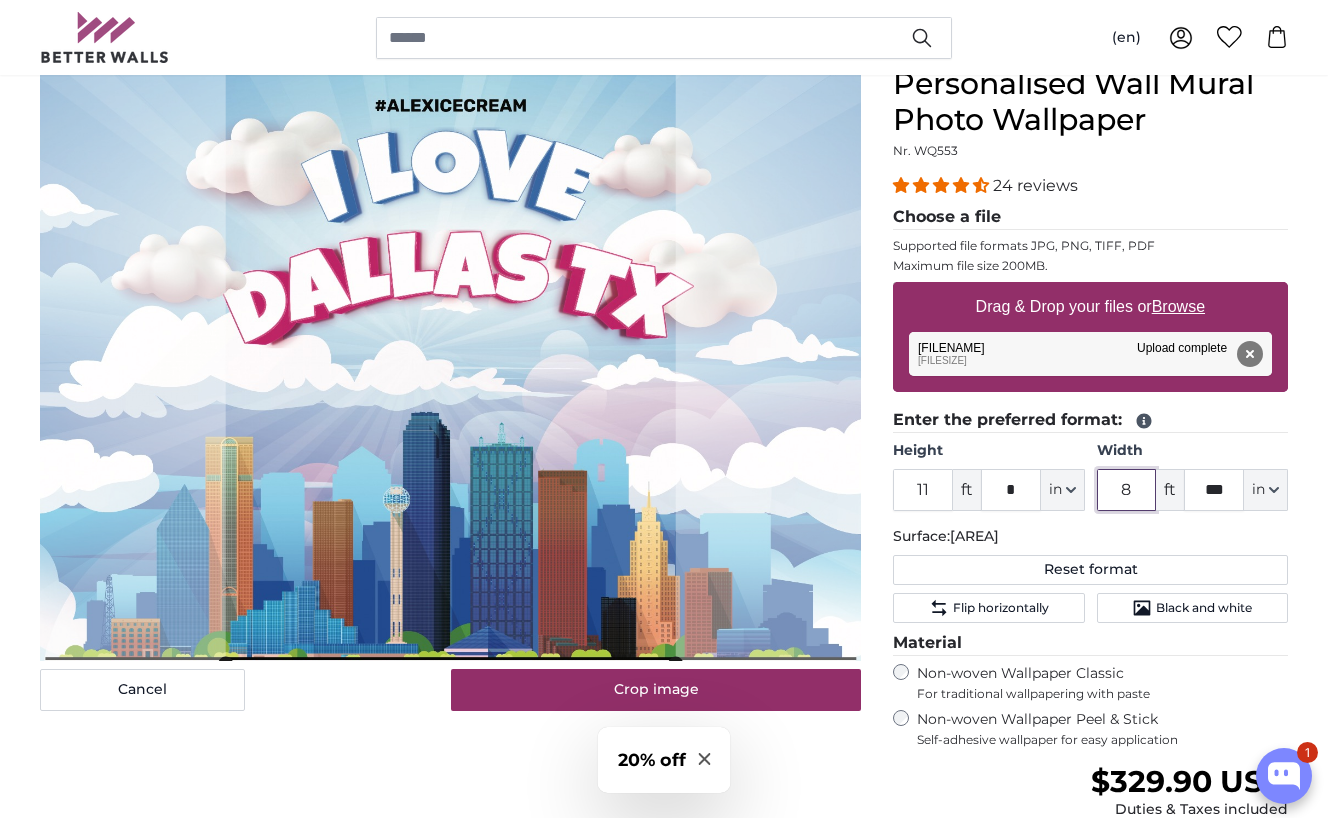 drag, startPoint x: 1144, startPoint y: 487, endPoint x: 1081, endPoint y: 487, distance: 63 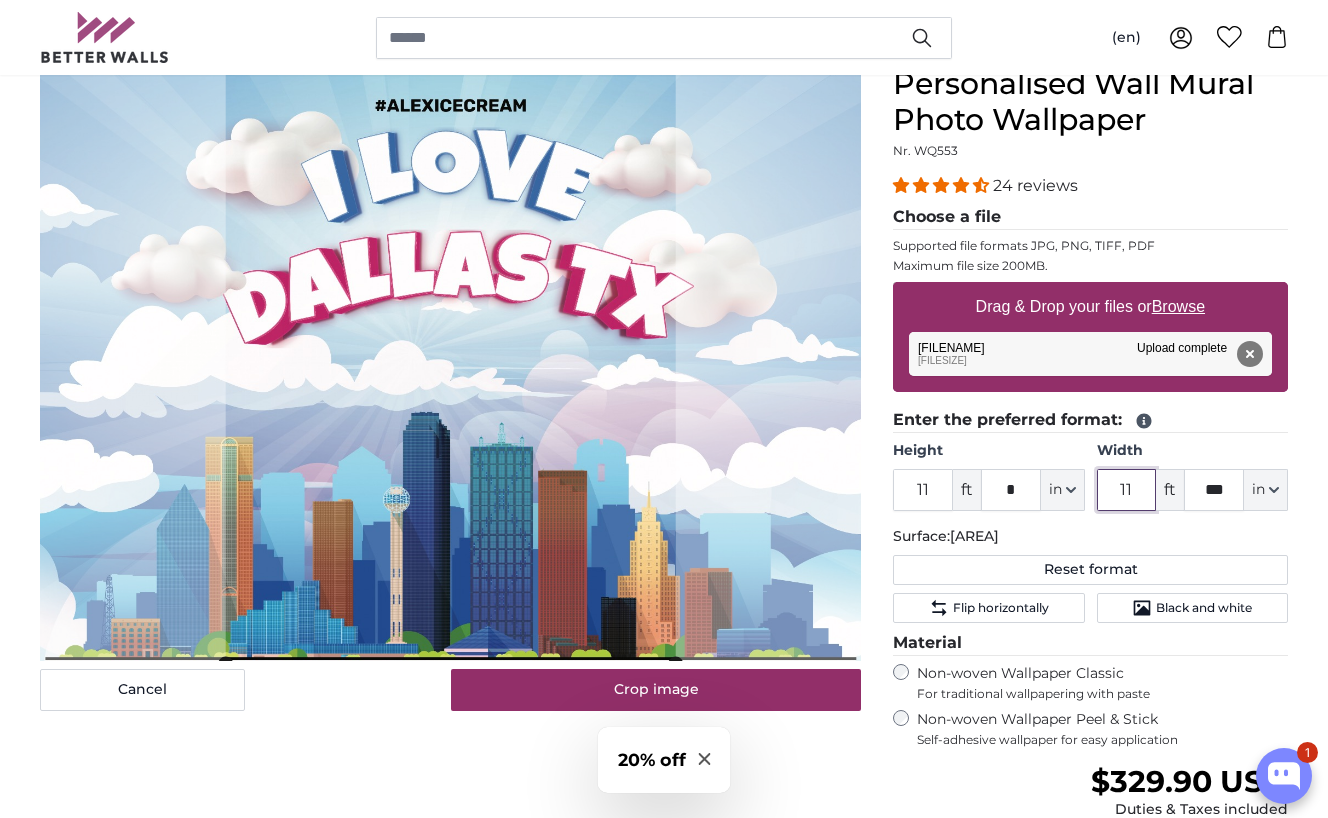 type on "11" 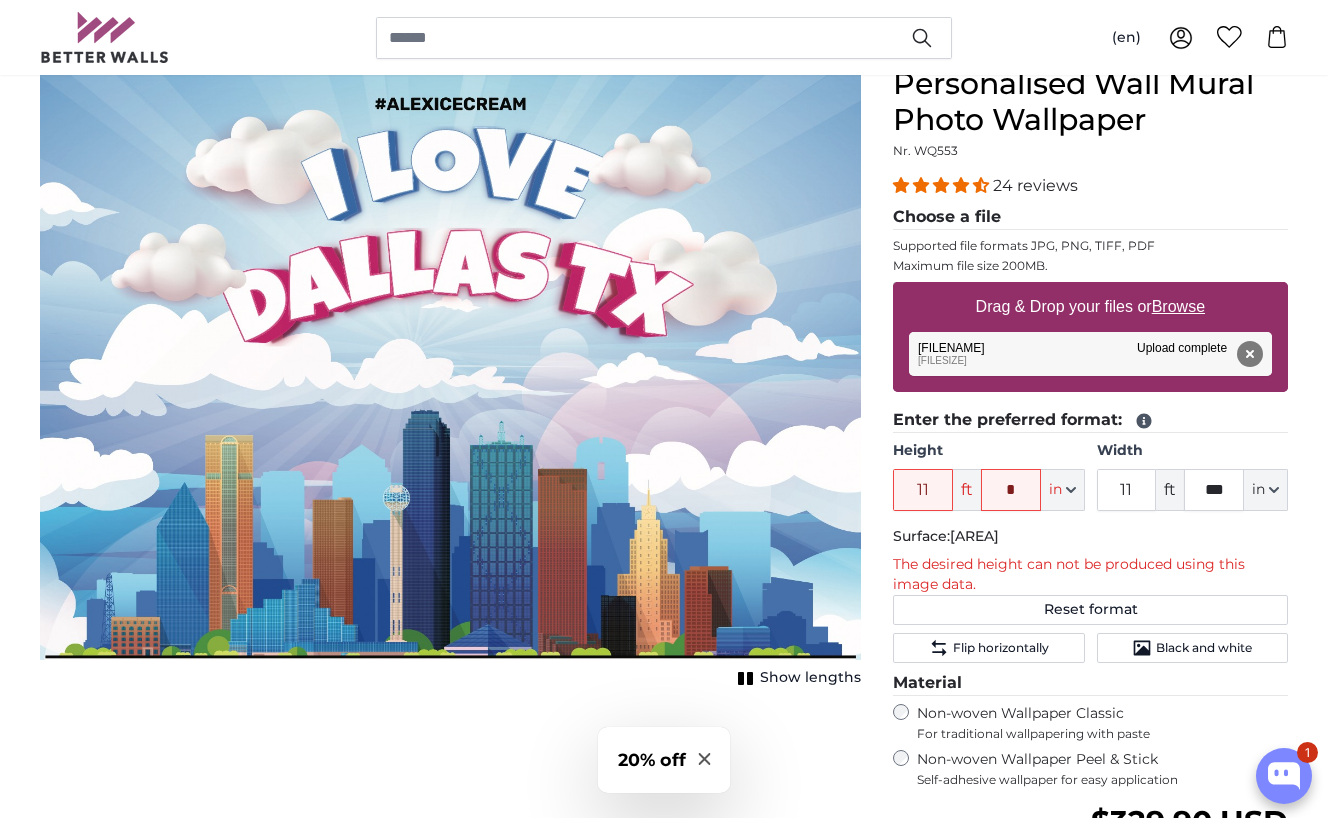 click on "Height
11
ft
*
in
Centimeter (cm)
Inches (inch)
Feet (ft. in.)
Width
11
ft
***
in" 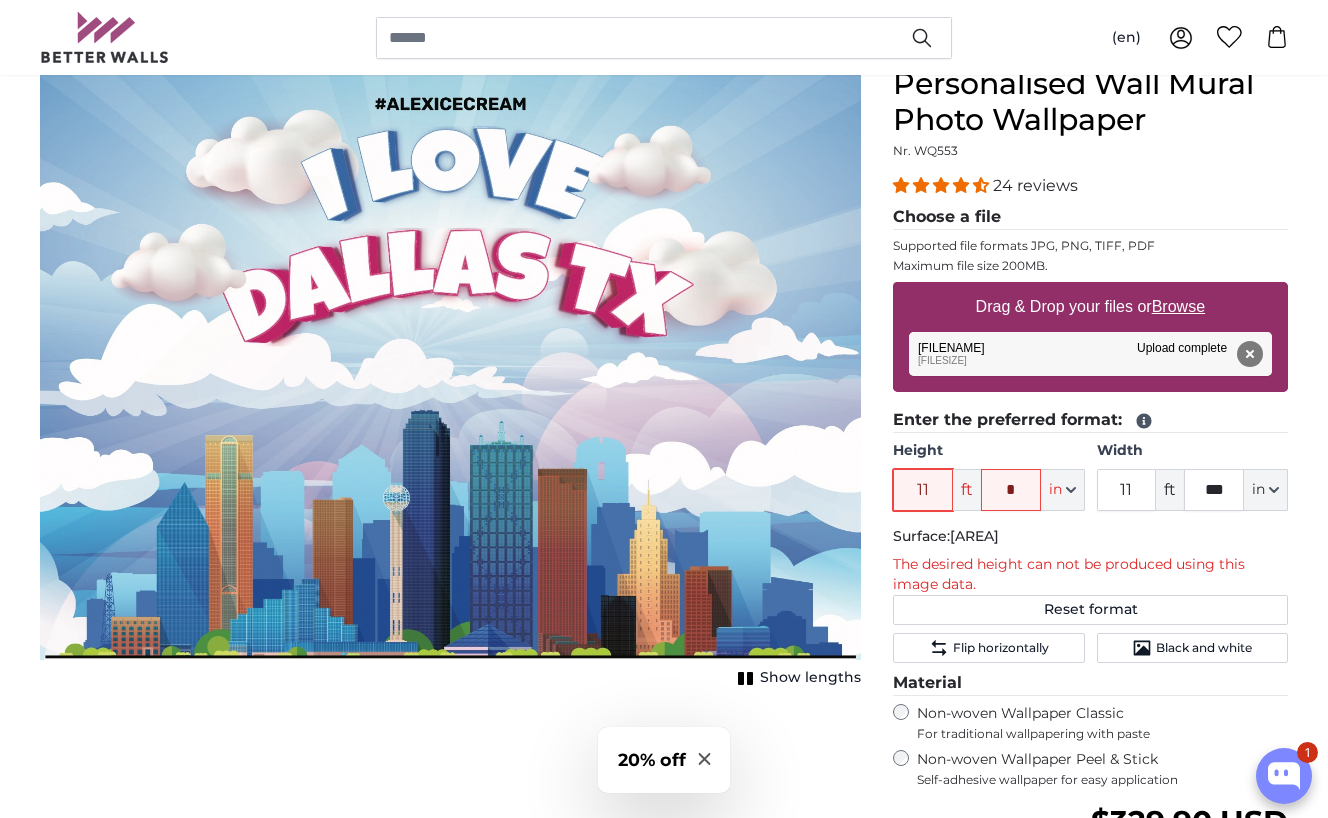 click on "11" at bounding box center (923, 490) 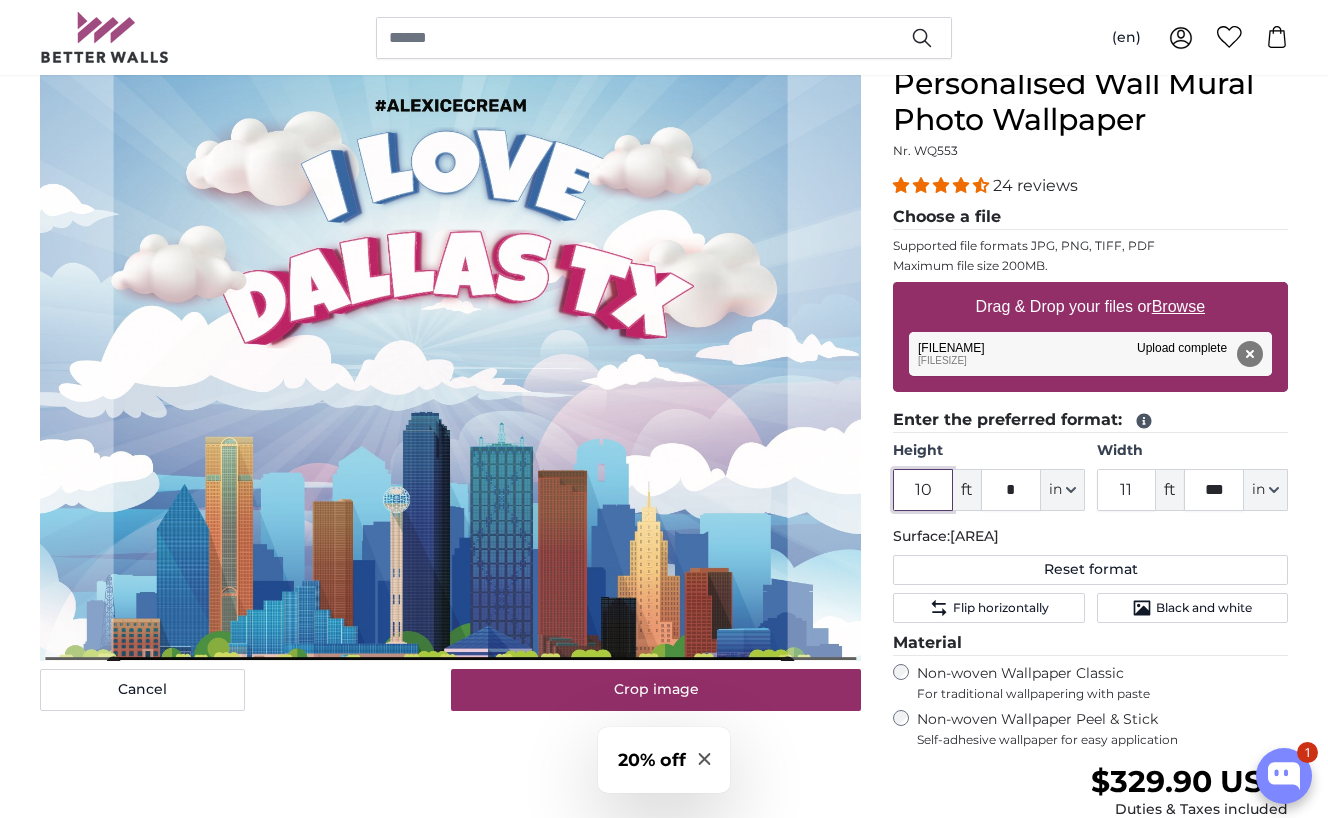 type on "10" 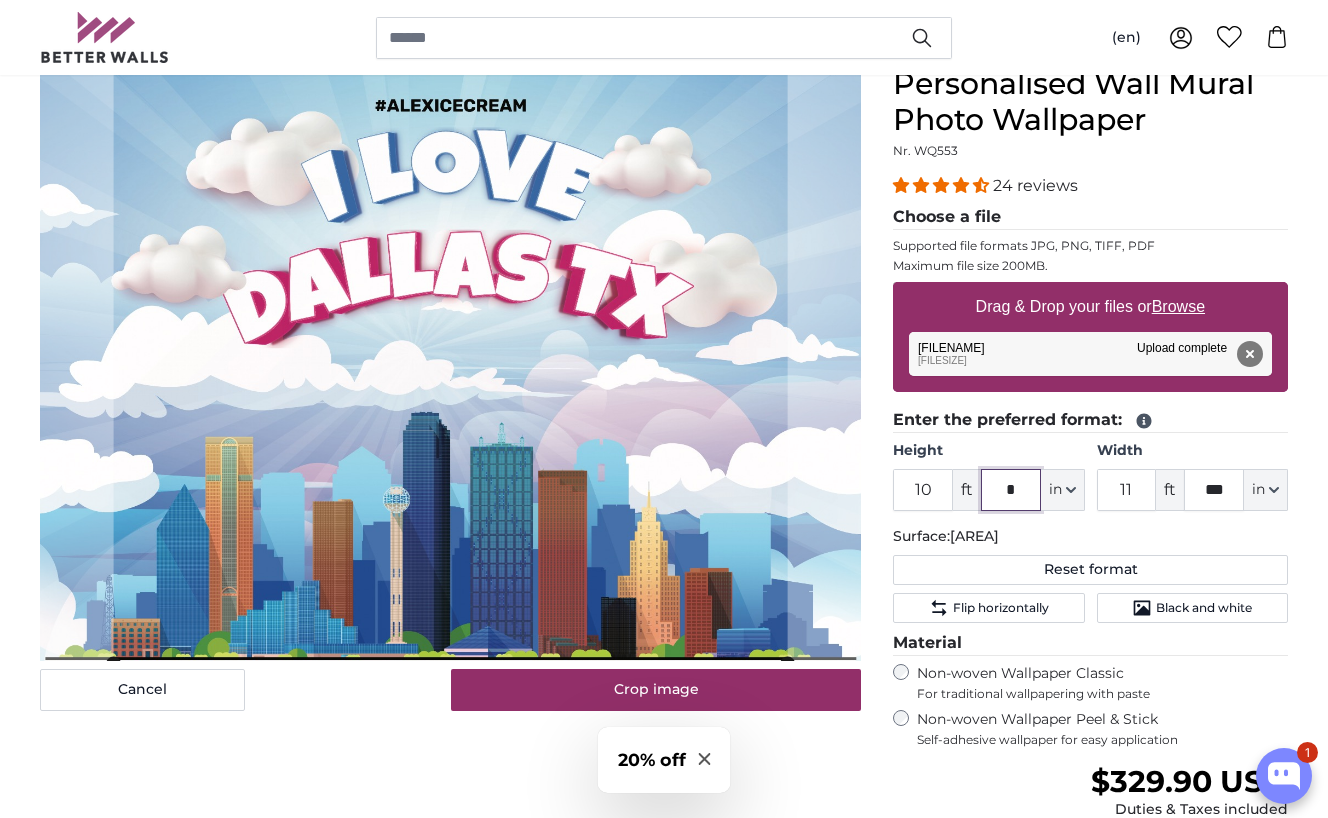click on "*" 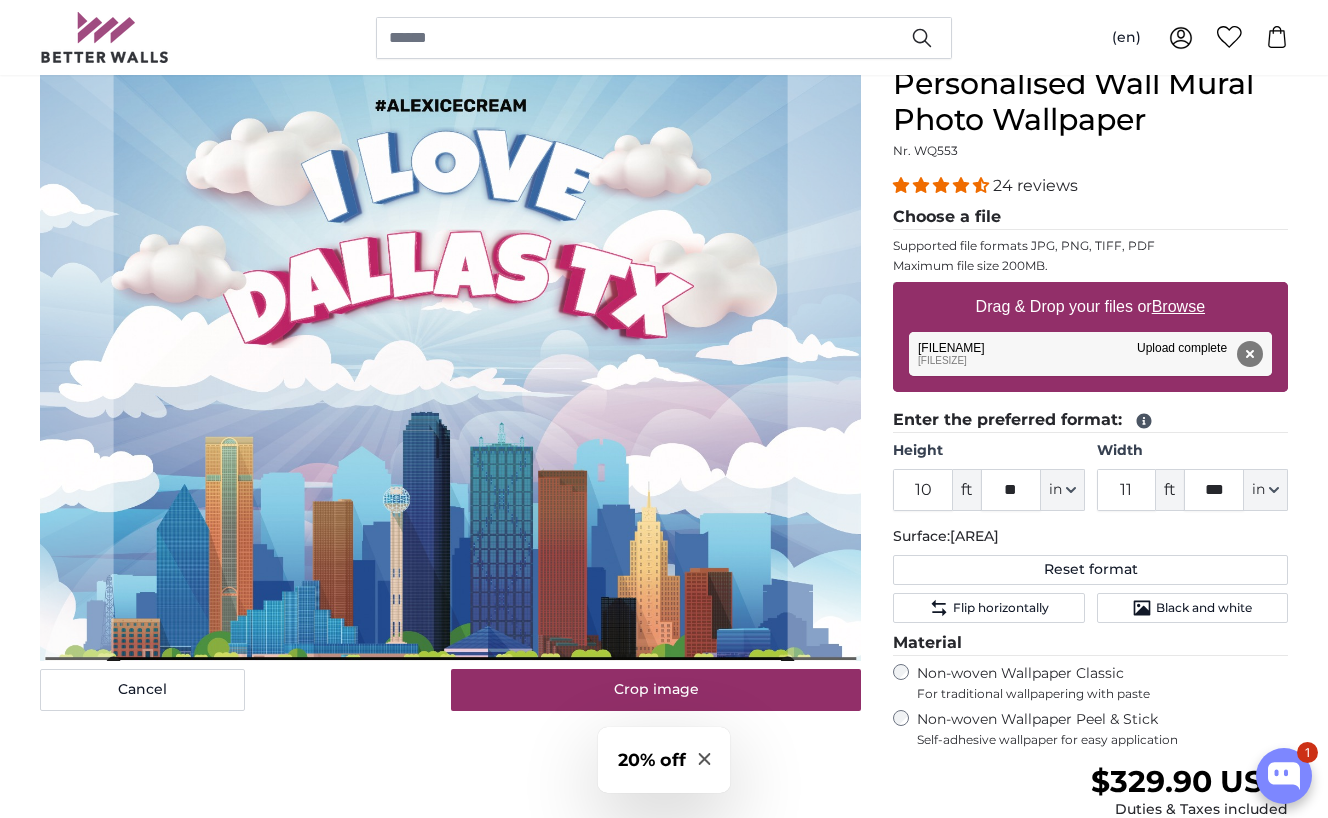 click on "Surface:  [AREA]" 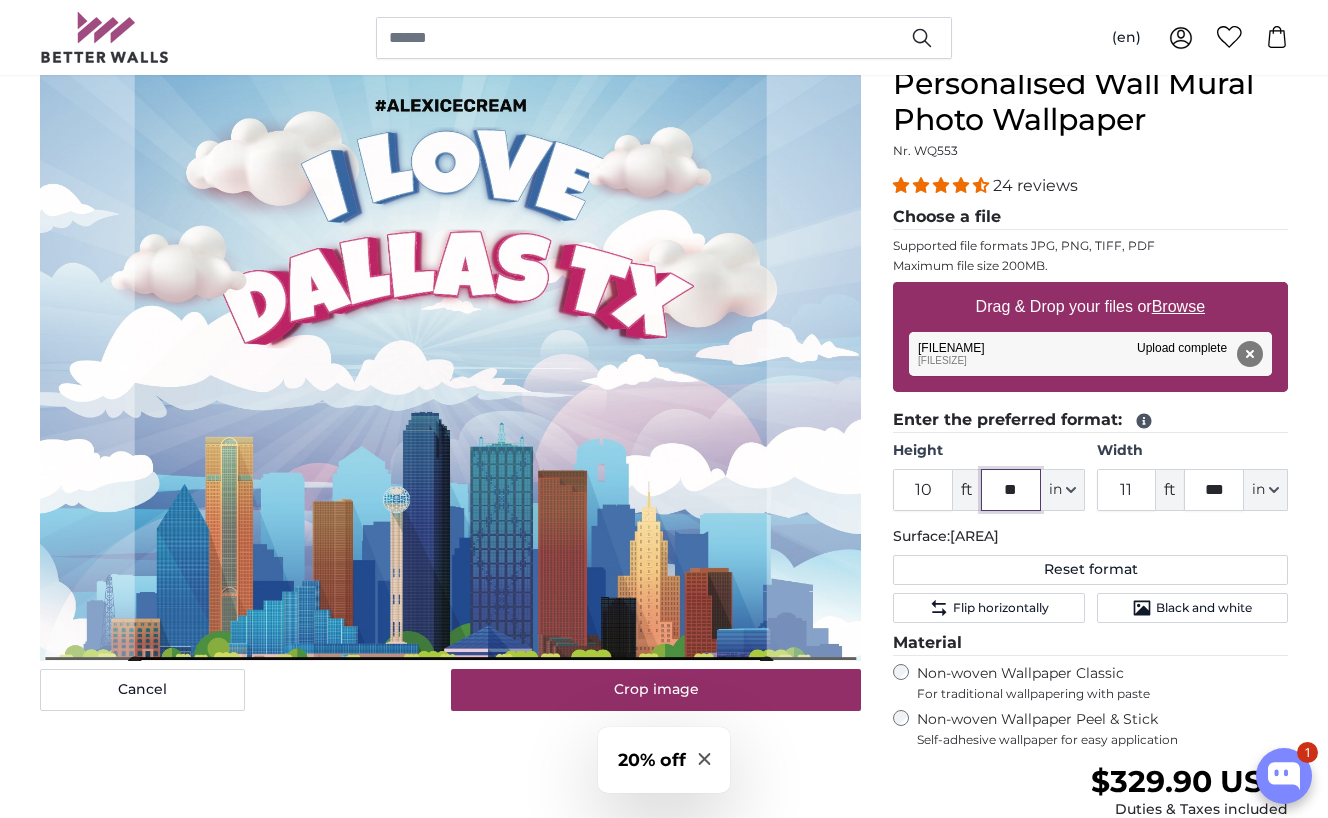 drag, startPoint x: 1023, startPoint y: 487, endPoint x: 969, endPoint y: 487, distance: 54 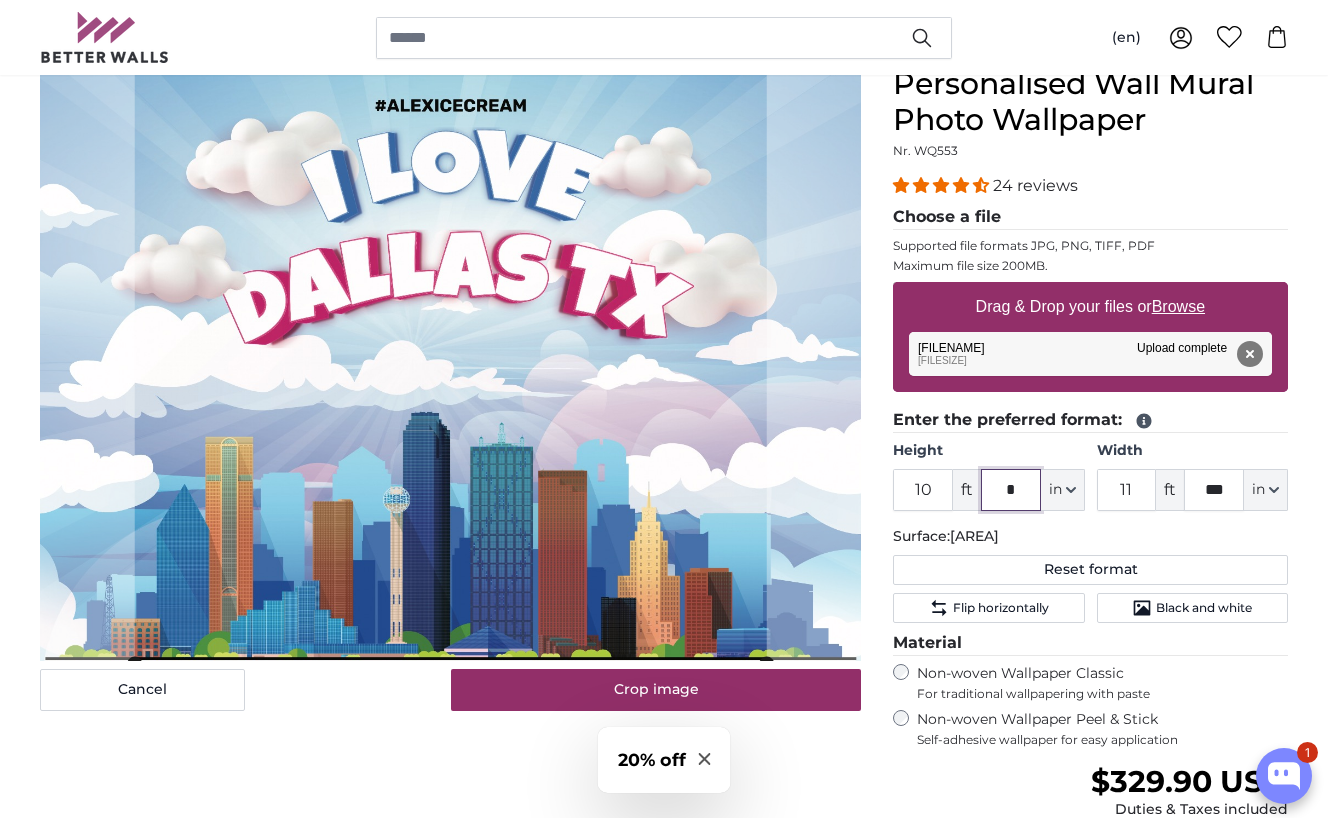 type on "*" 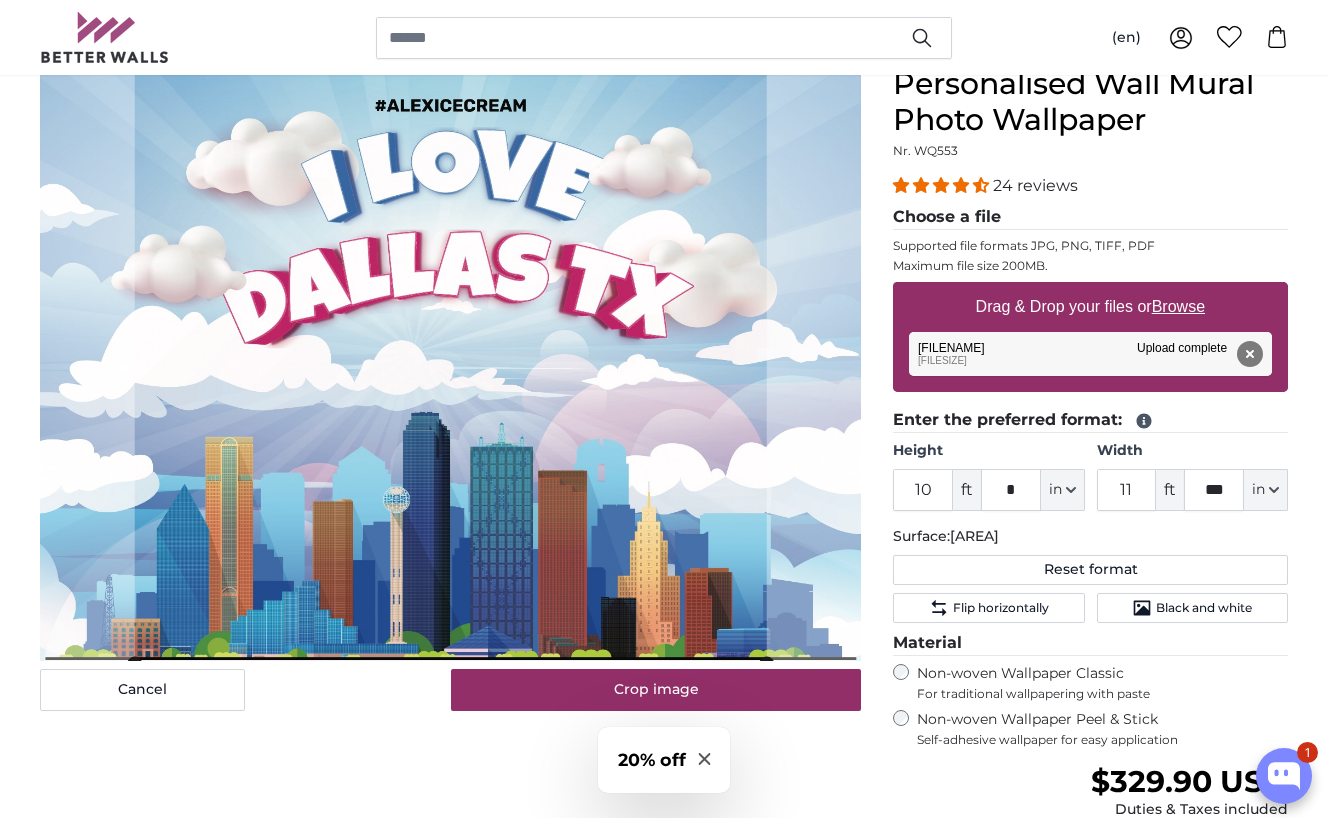 click on "Height
11
ft
*
in
Centimeter (cm)
Inches (inch)
Feet (ft. in.)
Width
11
ft
***
in" 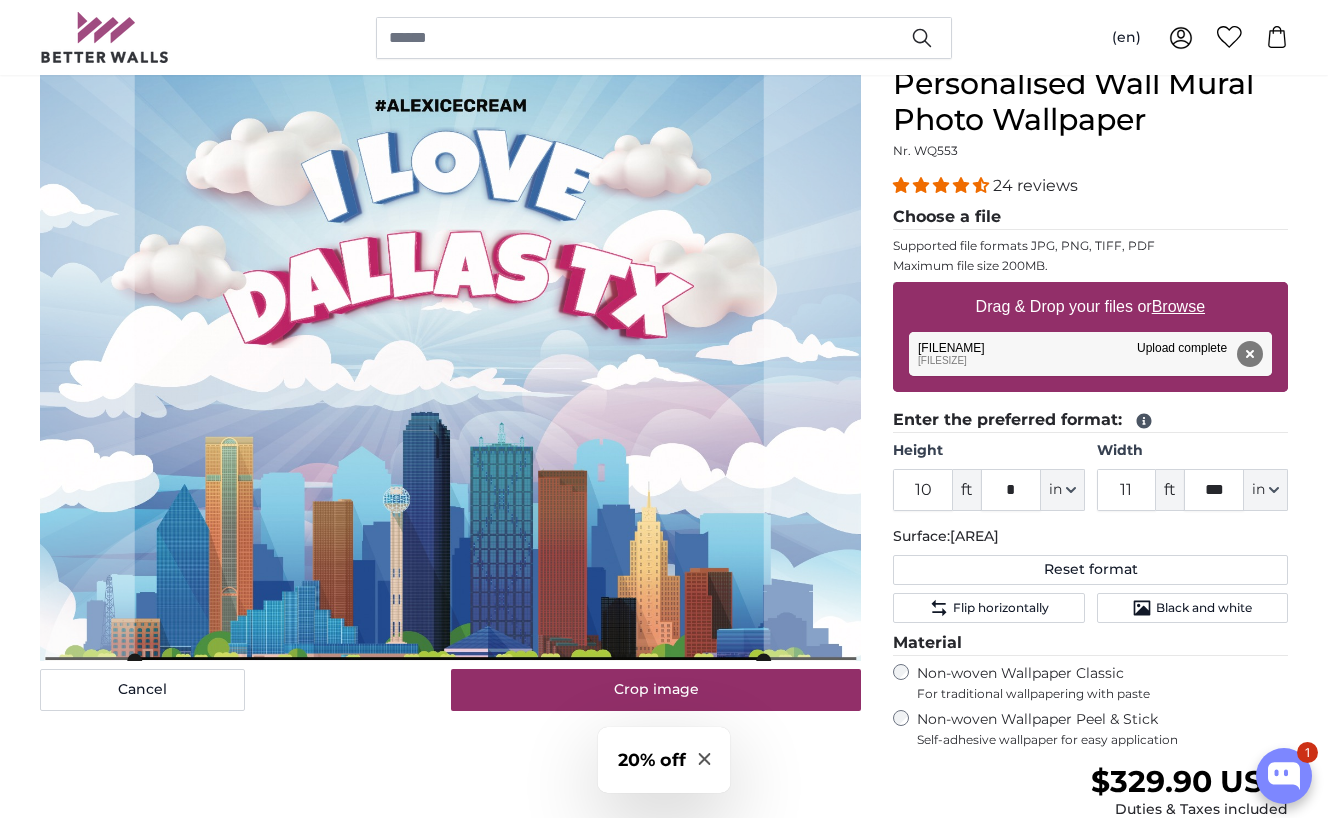 click at bounding box center [0, 0] 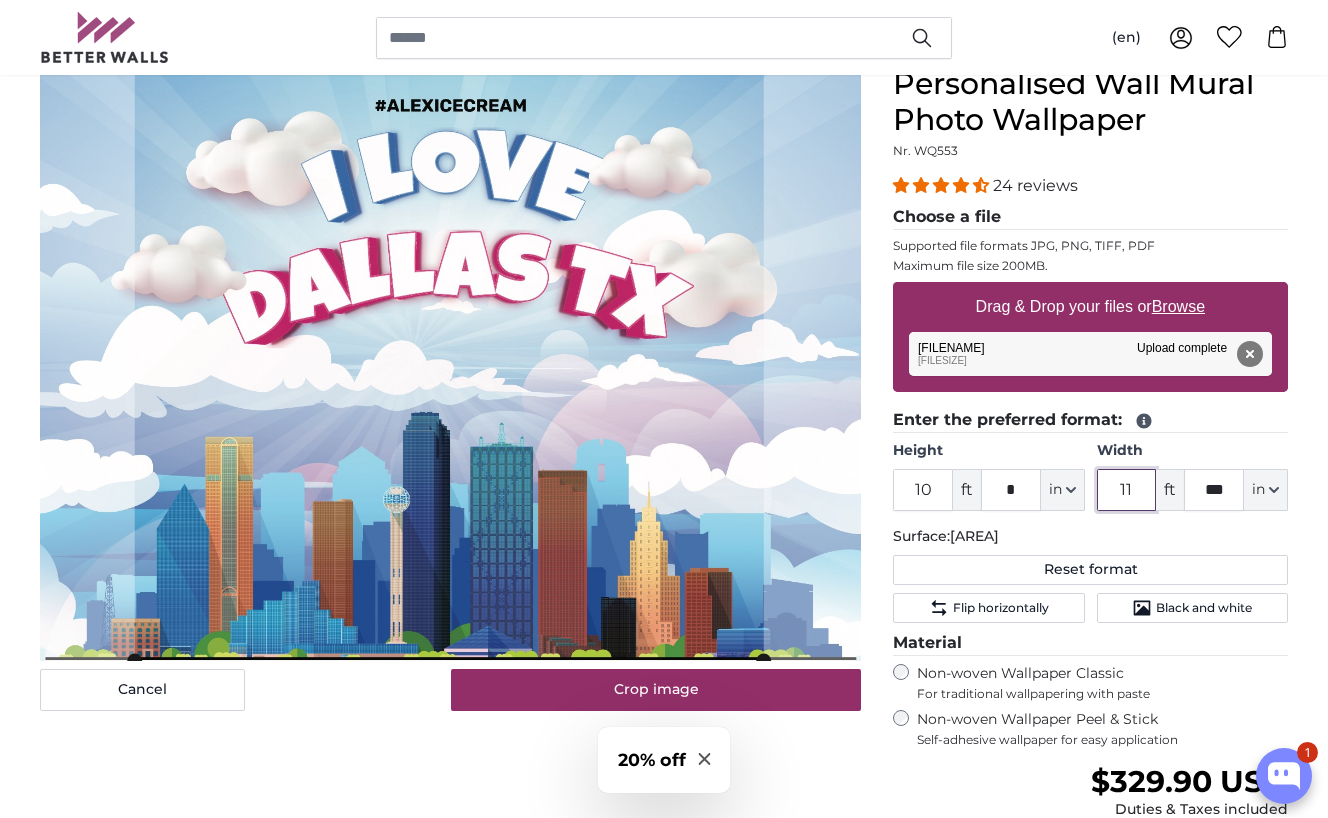 drag, startPoint x: 1139, startPoint y: 486, endPoint x: 1103, endPoint y: 488, distance: 36.05551 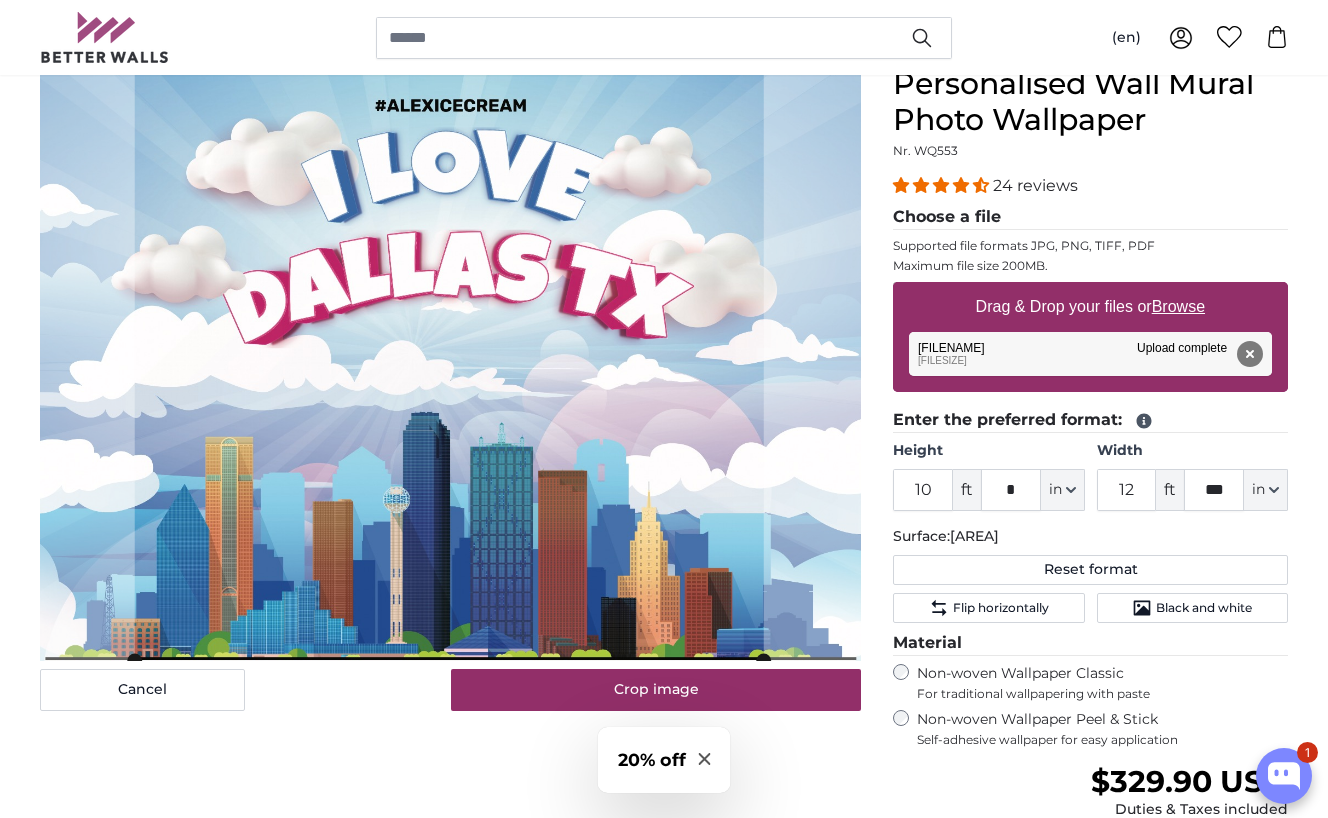click on "Surface:  [AREA]" 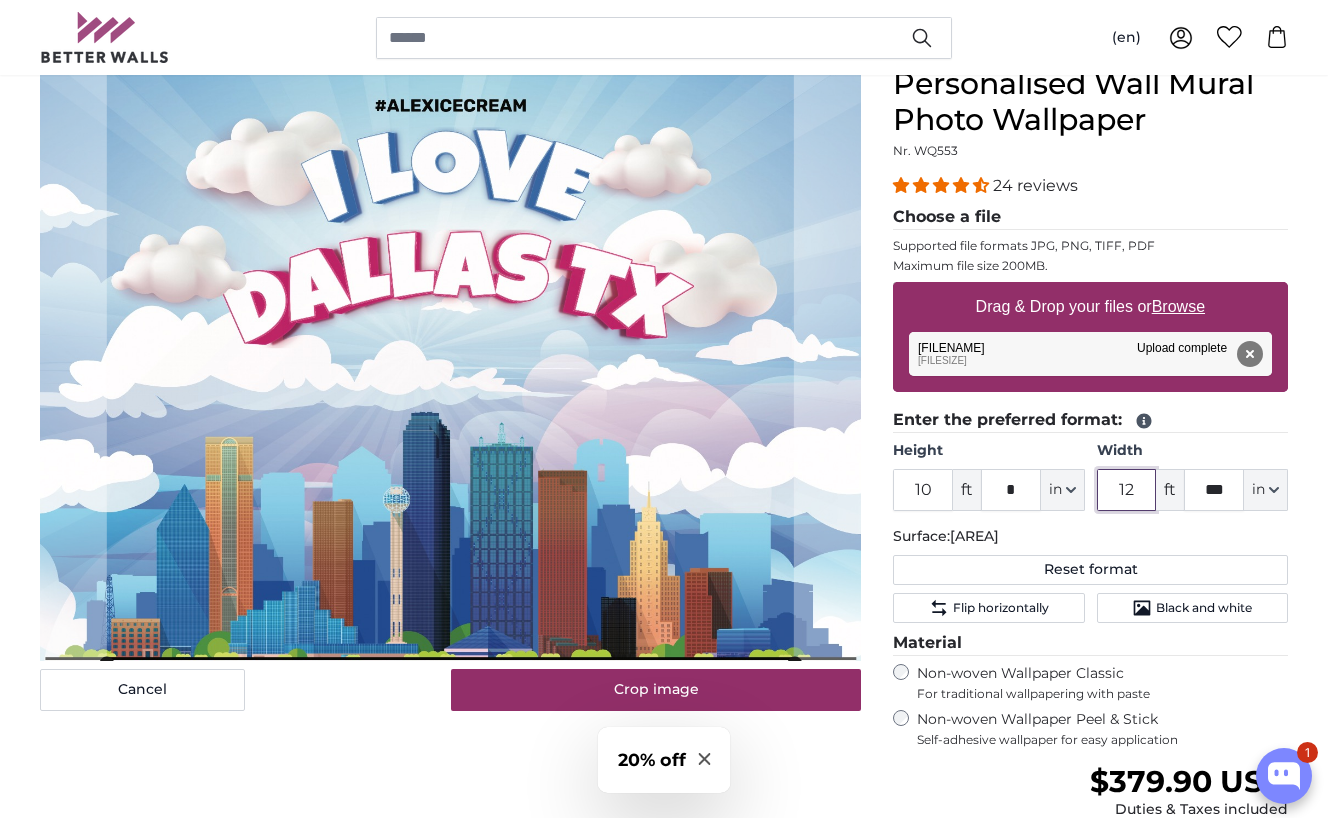 drag, startPoint x: 1145, startPoint y: 490, endPoint x: 1048, endPoint y: 490, distance: 97 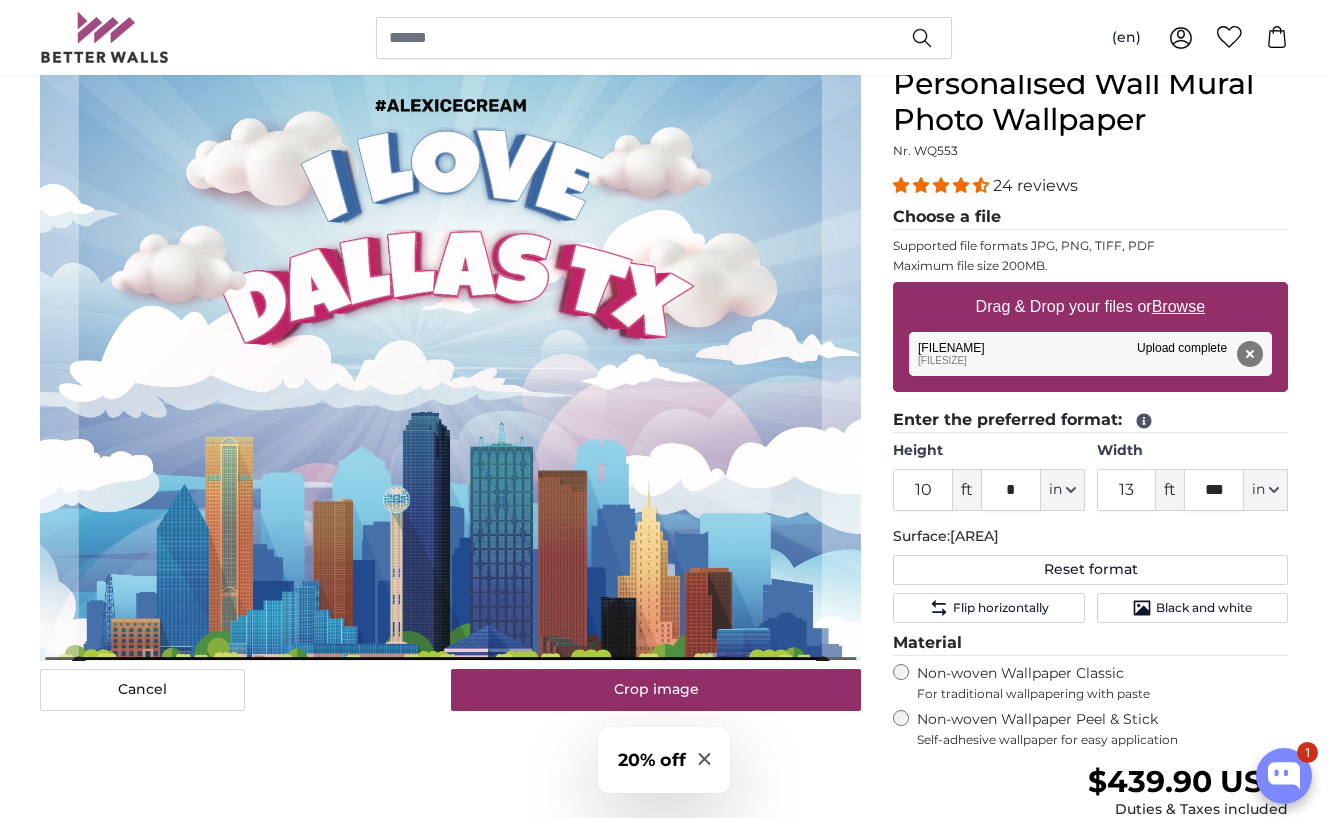 click on "Surface:  [AREA]" 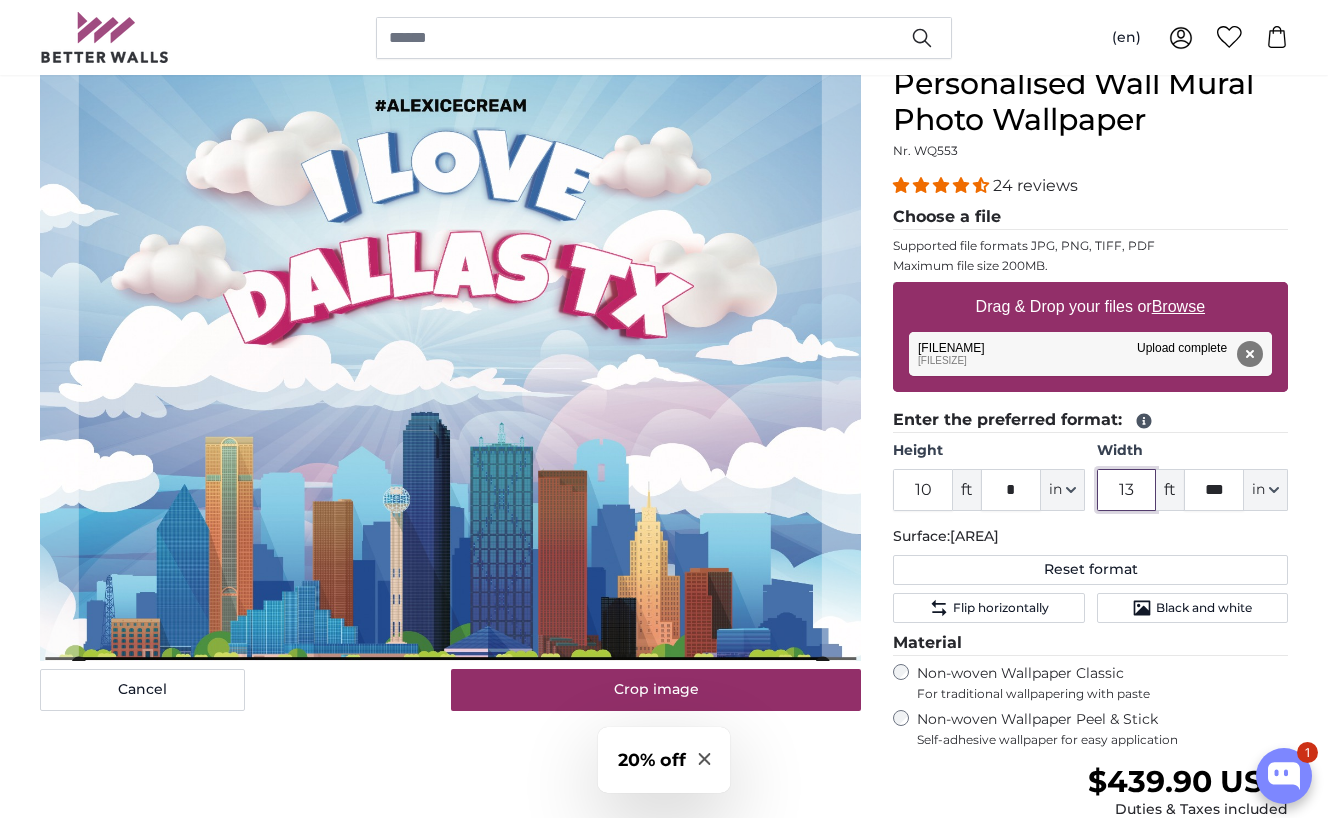 drag, startPoint x: 1147, startPoint y: 494, endPoint x: 1064, endPoint y: 491, distance: 83.0542 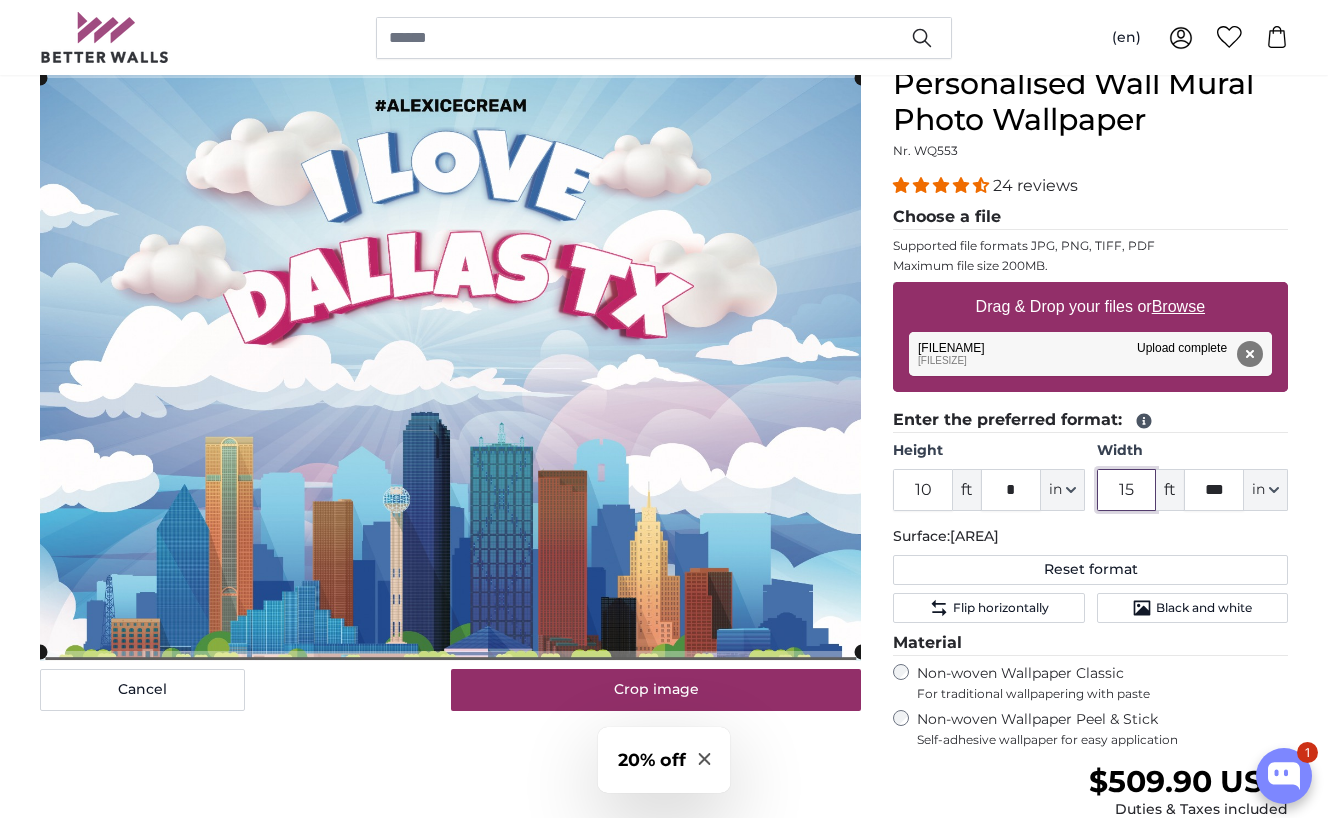 type on "15" 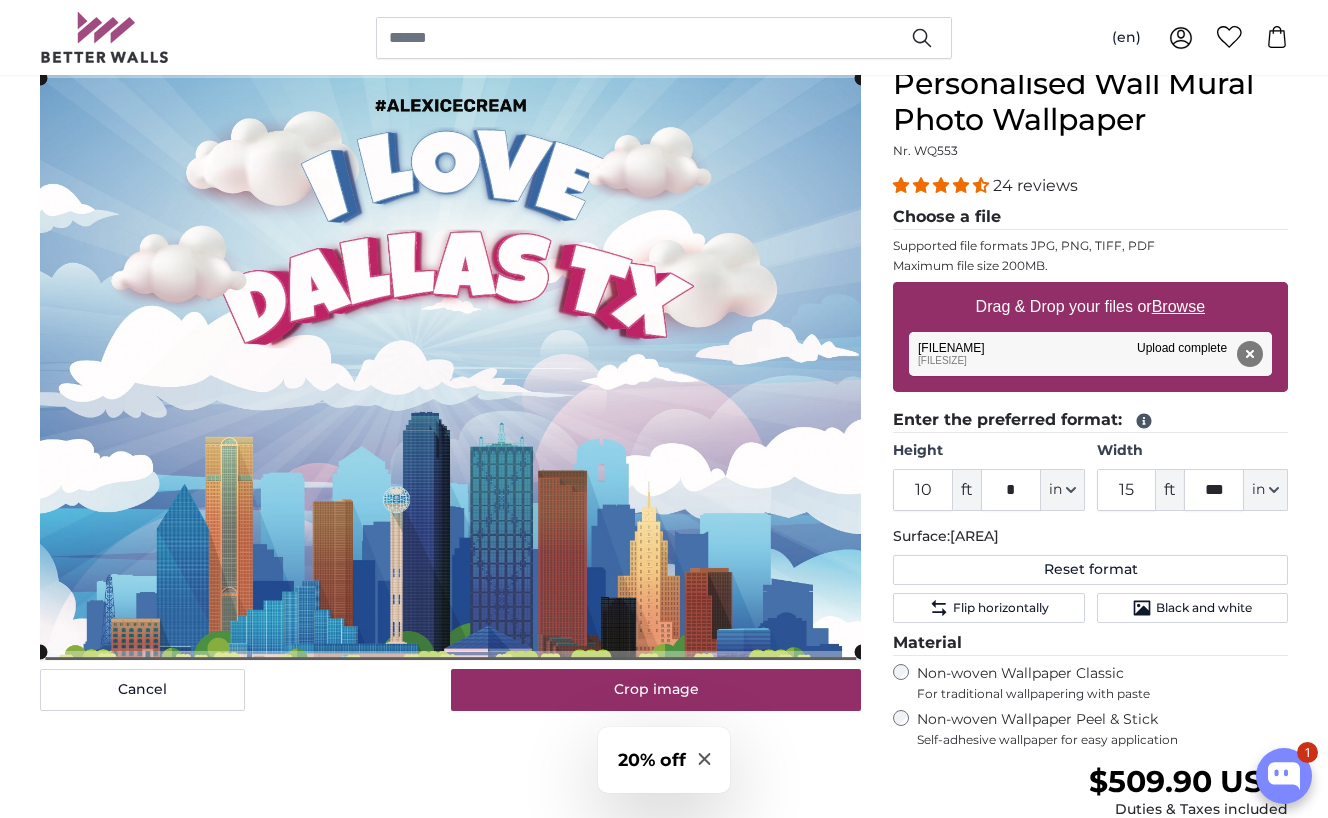 click on "Surface:  [AREA]" 